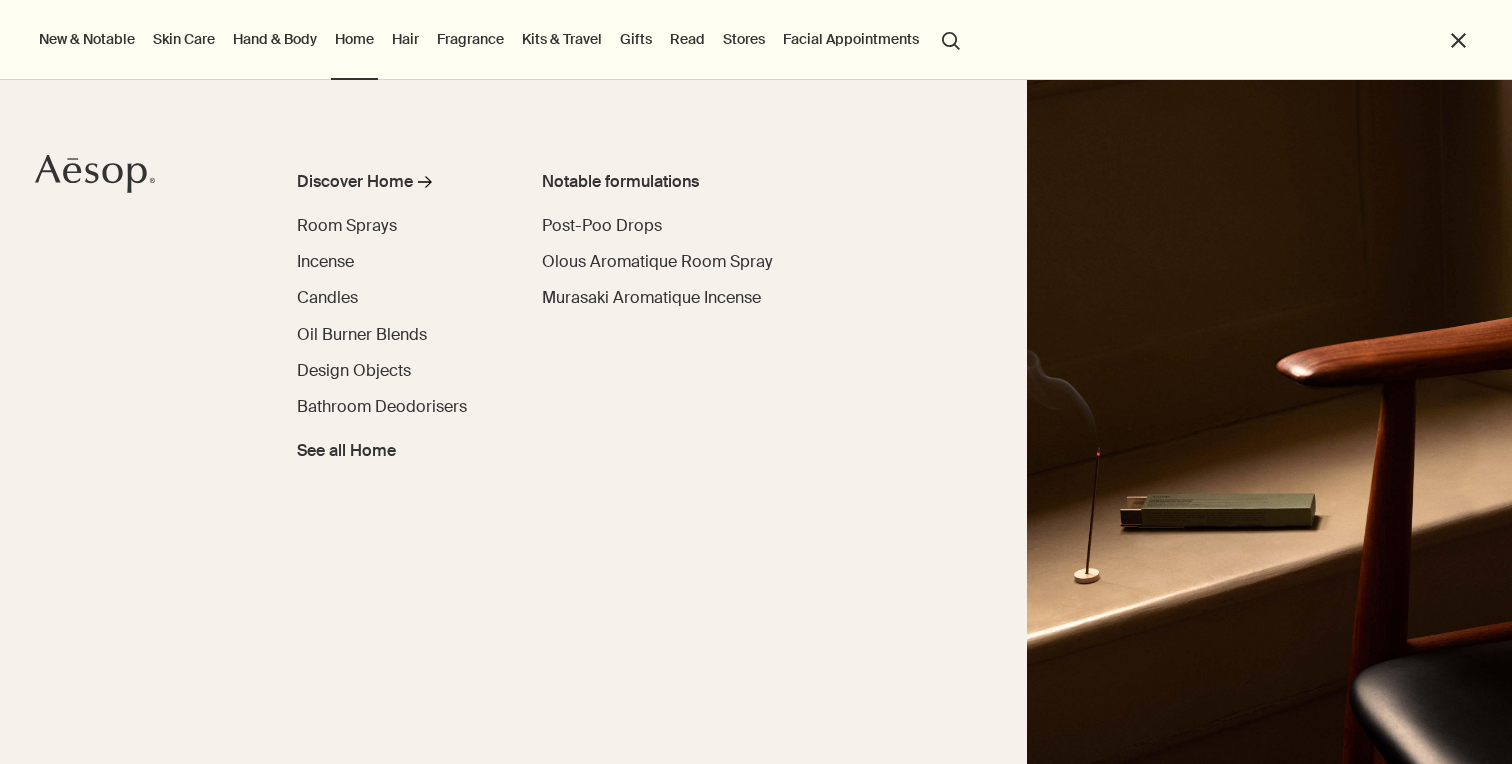 scroll, scrollTop: 0, scrollLeft: 0, axis: both 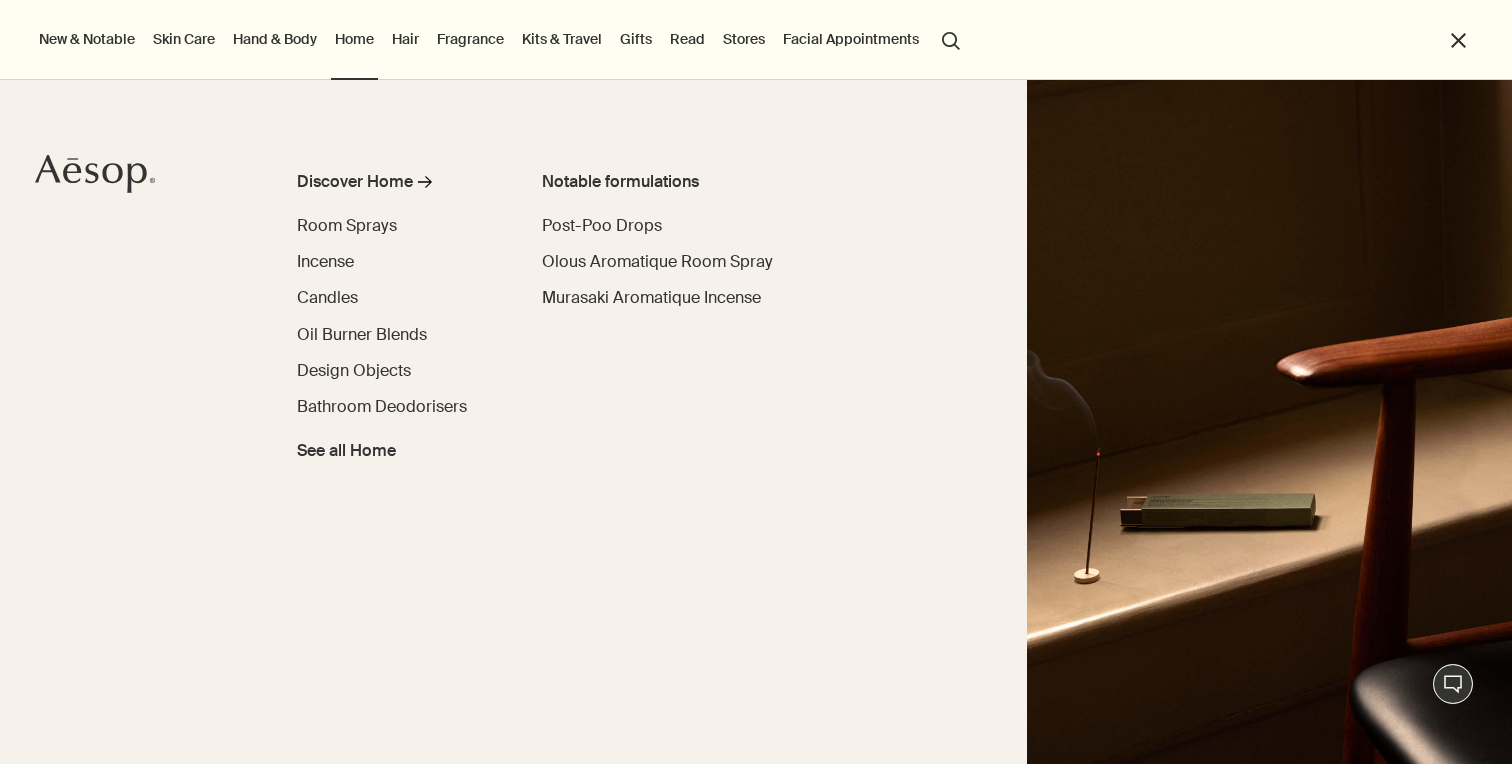 click on "Hand & Body" at bounding box center [275, 39] 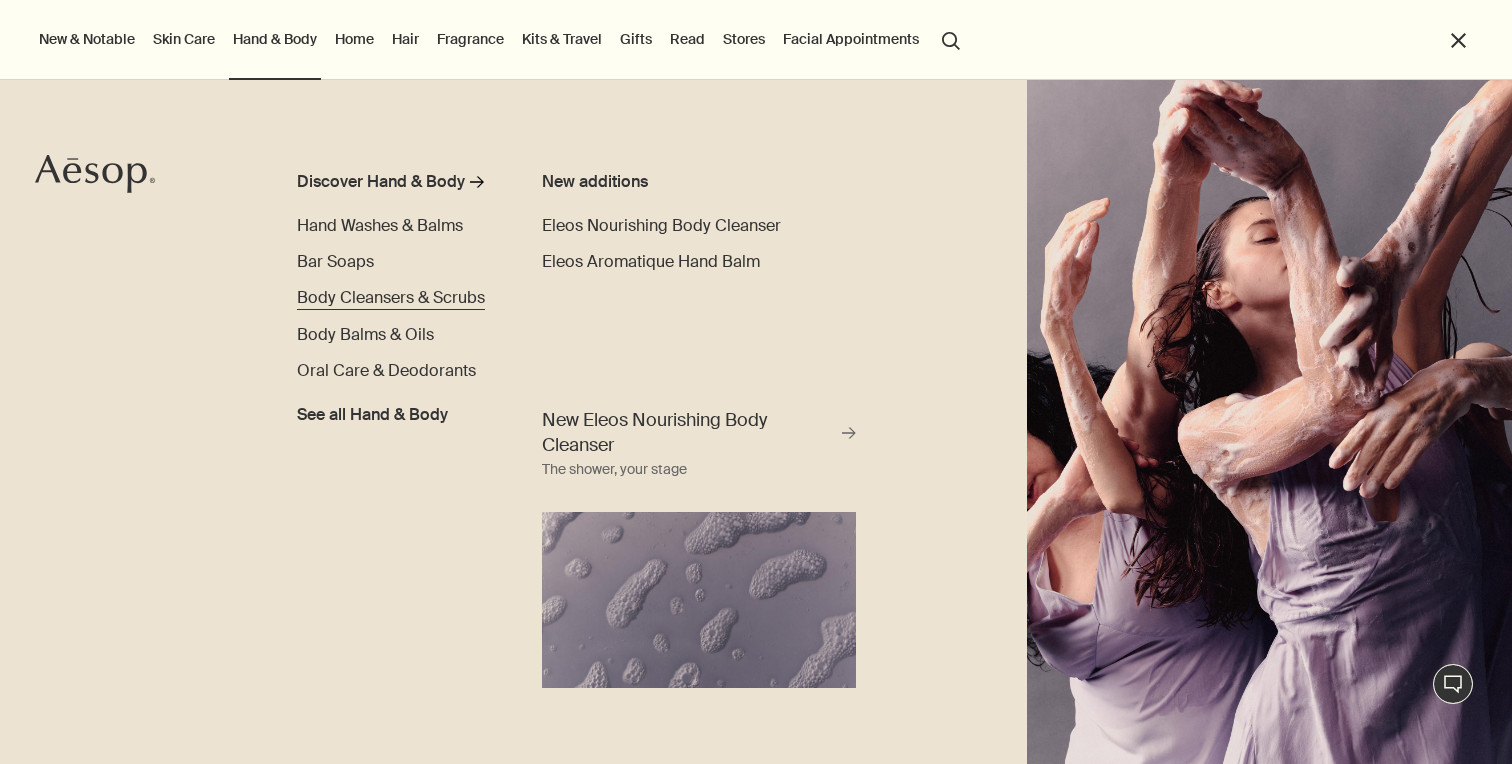 click on "Body Cleansers & Scrubs" at bounding box center [391, 297] 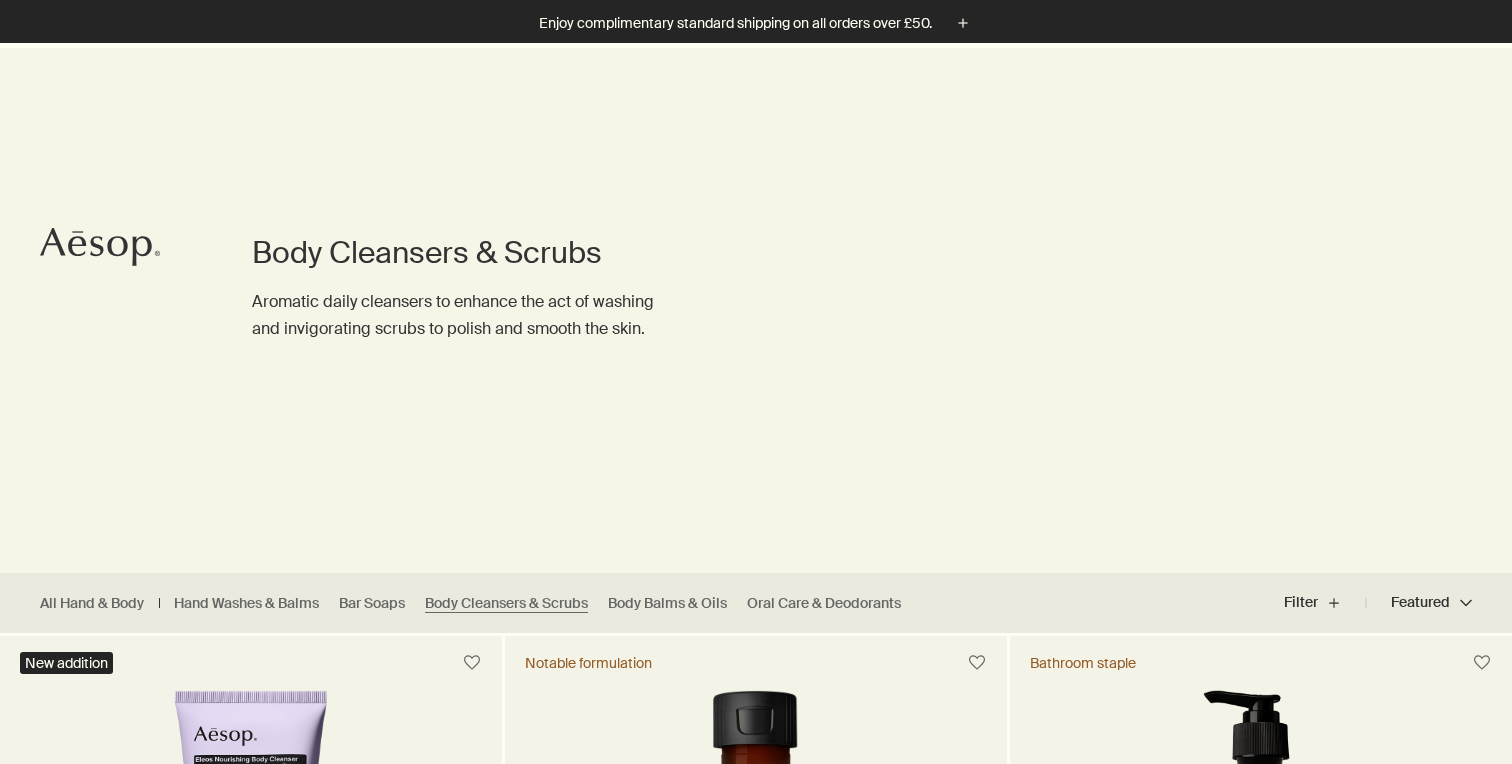 scroll, scrollTop: 158, scrollLeft: 0, axis: vertical 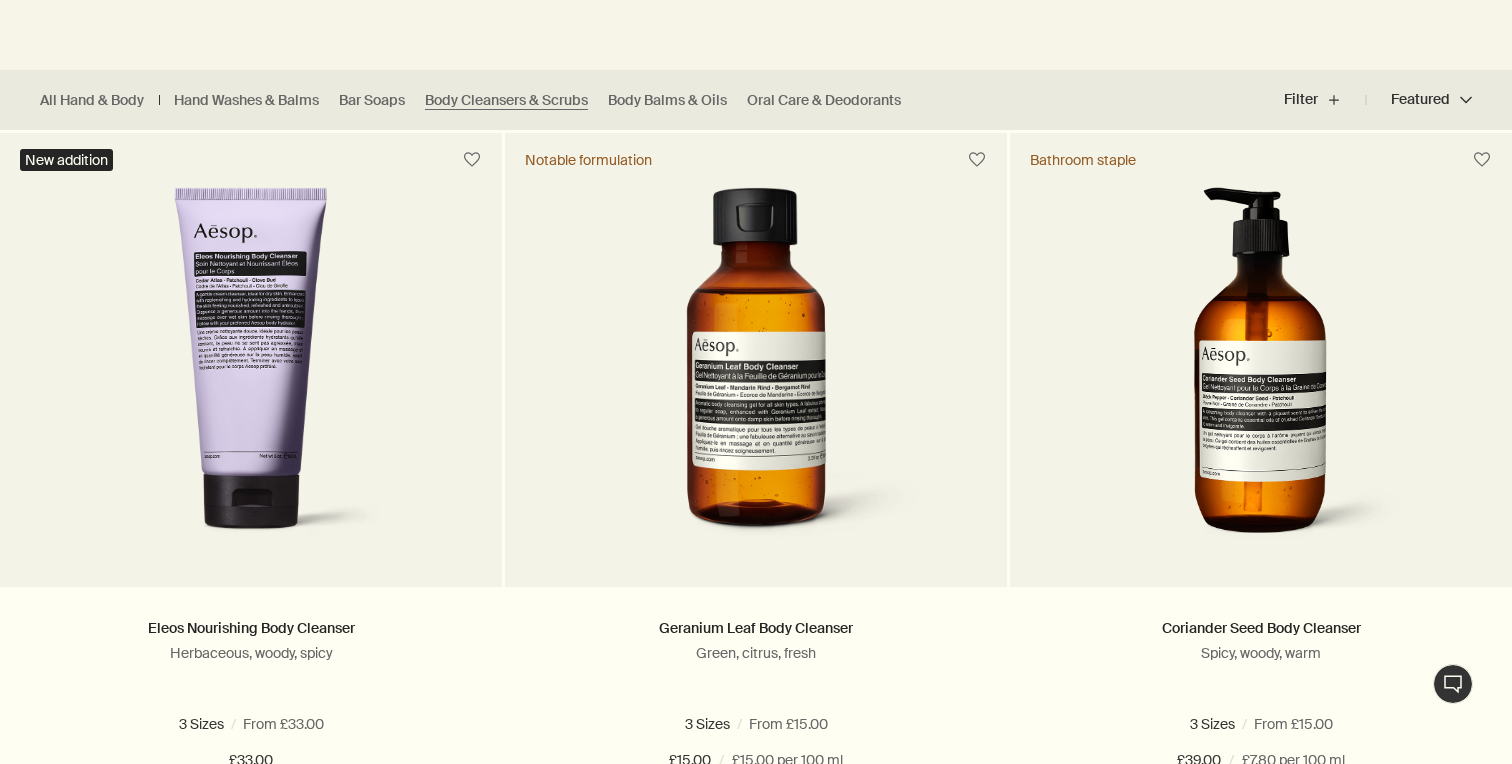 click at bounding box center [756, 261] 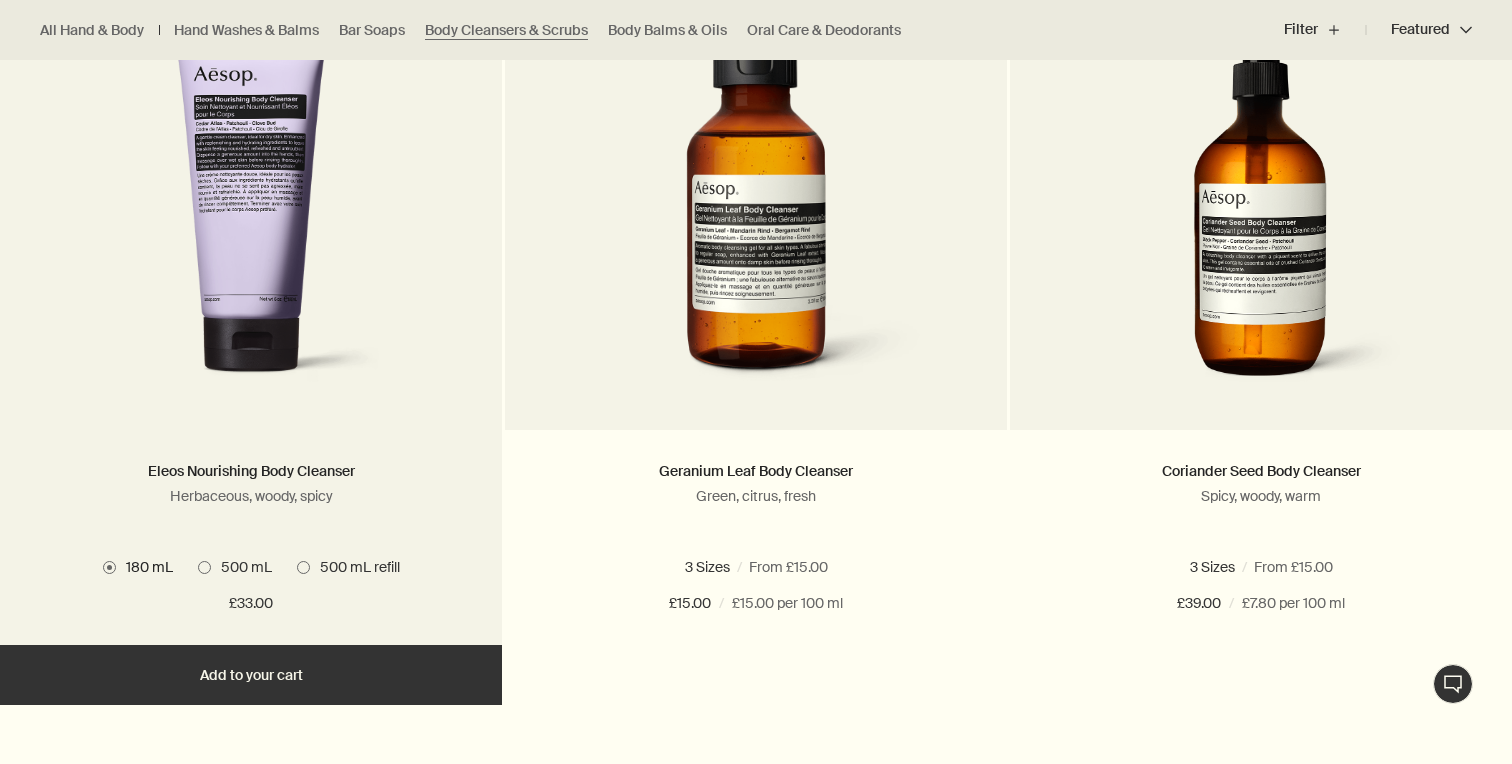 scroll, scrollTop: 674, scrollLeft: 0, axis: vertical 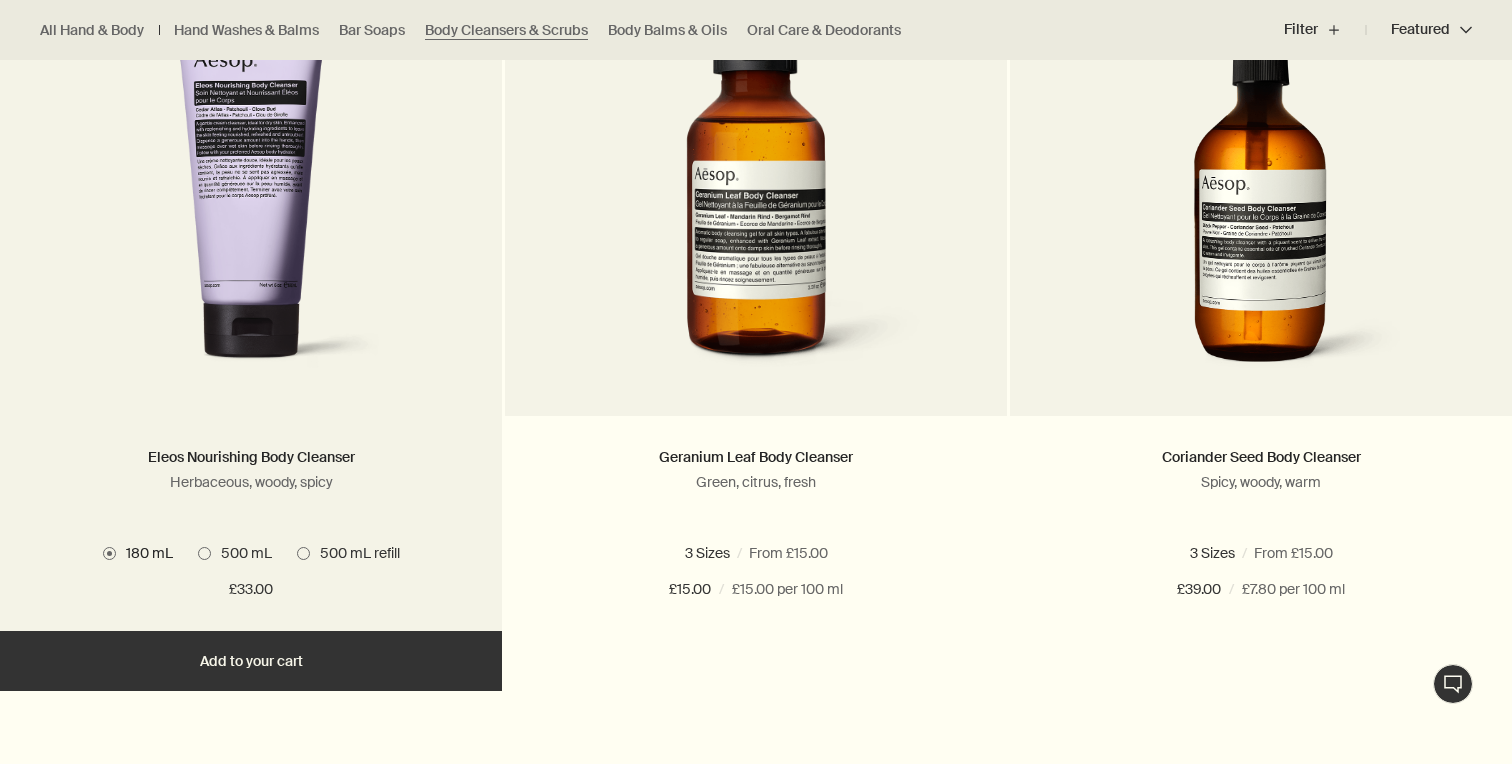 click at bounding box center [250, 201] 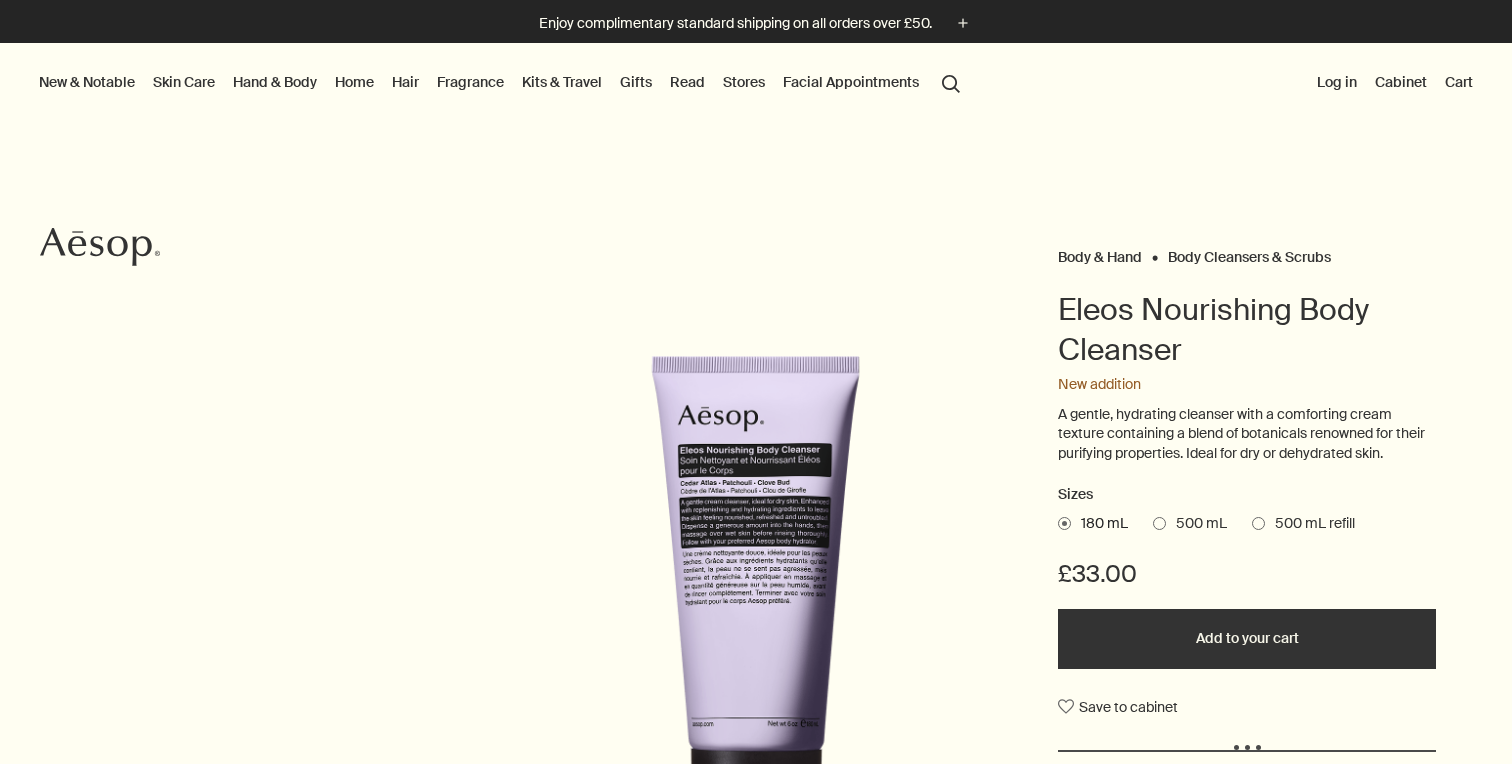 scroll, scrollTop: 0, scrollLeft: 0, axis: both 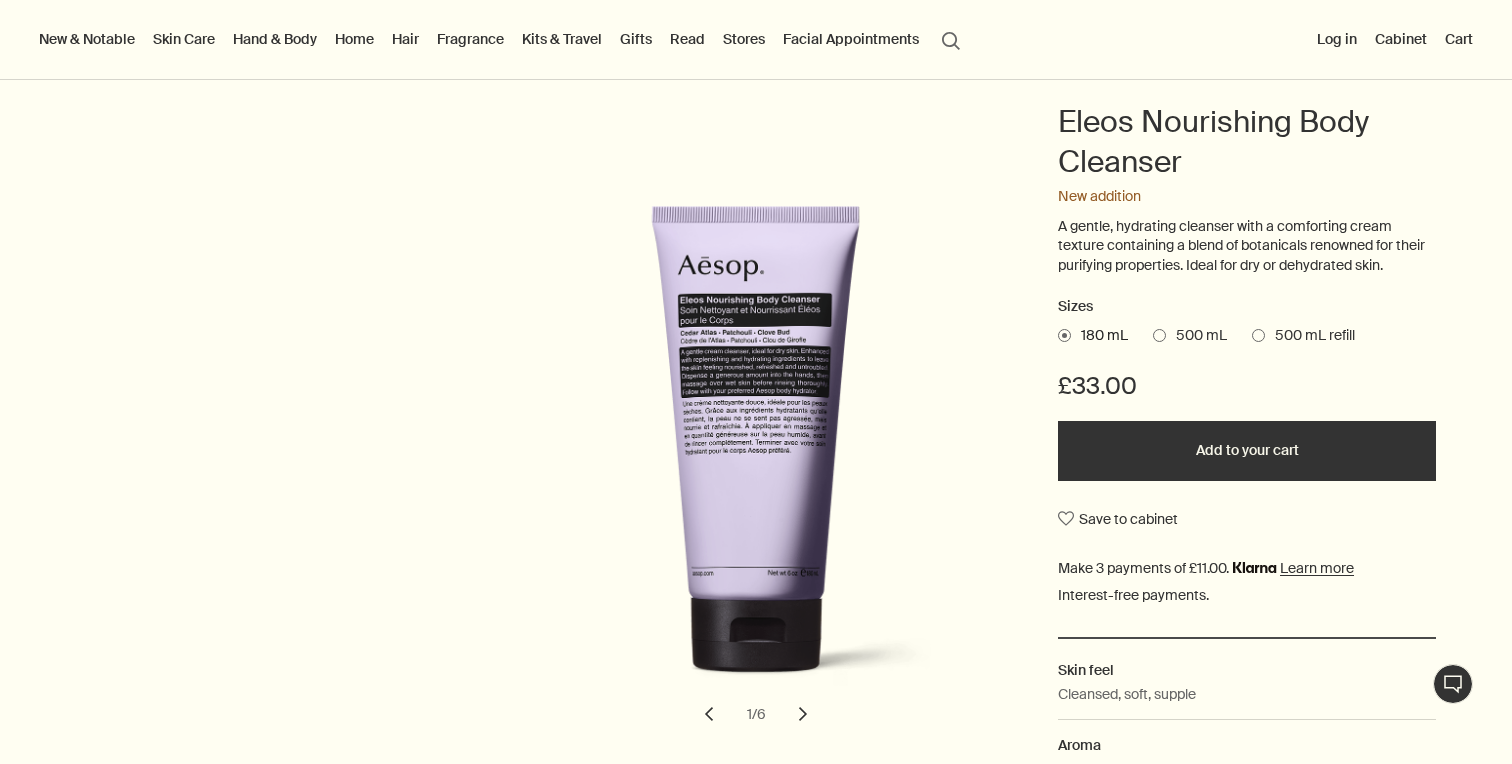click on "500 mL" at bounding box center [1196, 336] 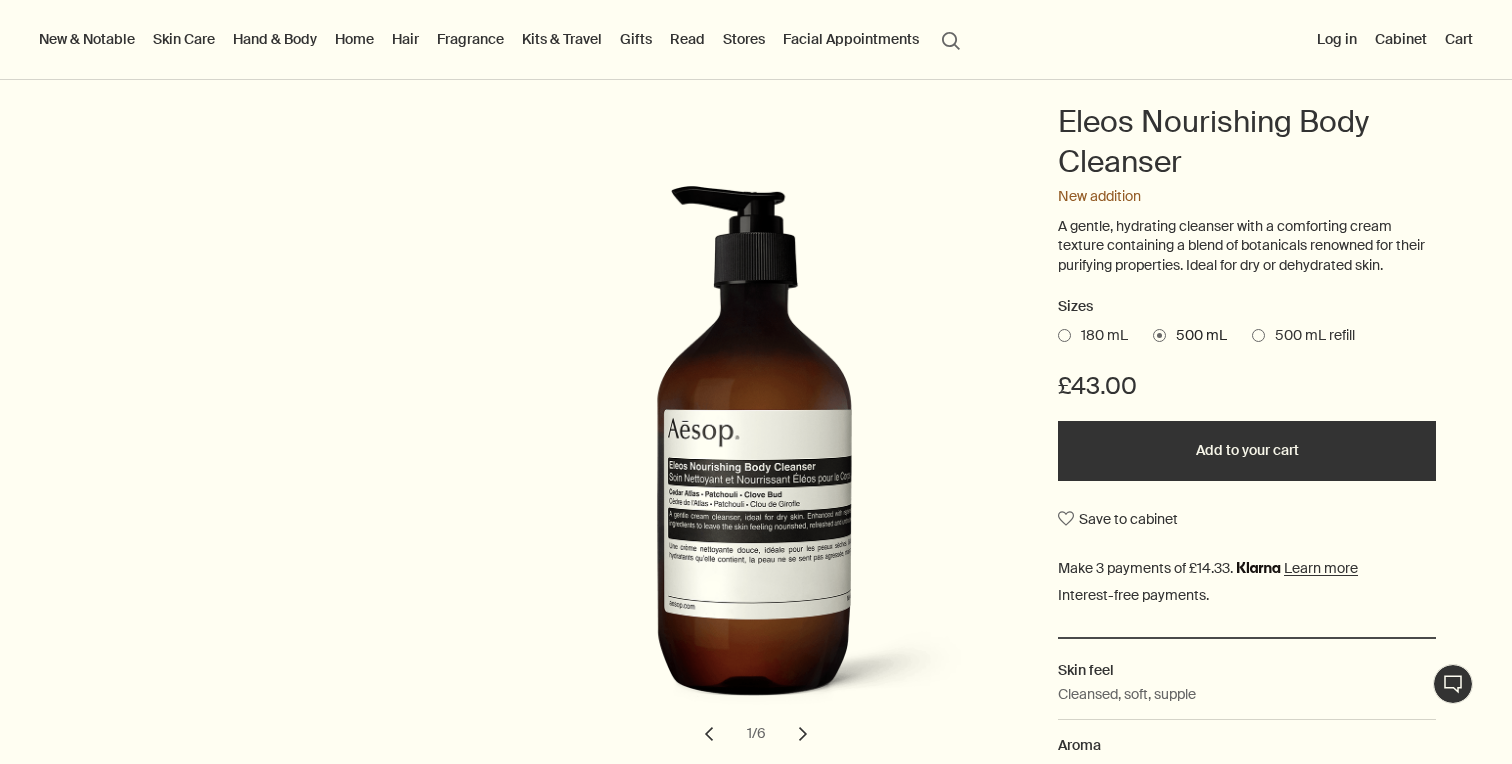 click on "500 mL refill" at bounding box center [1310, 336] 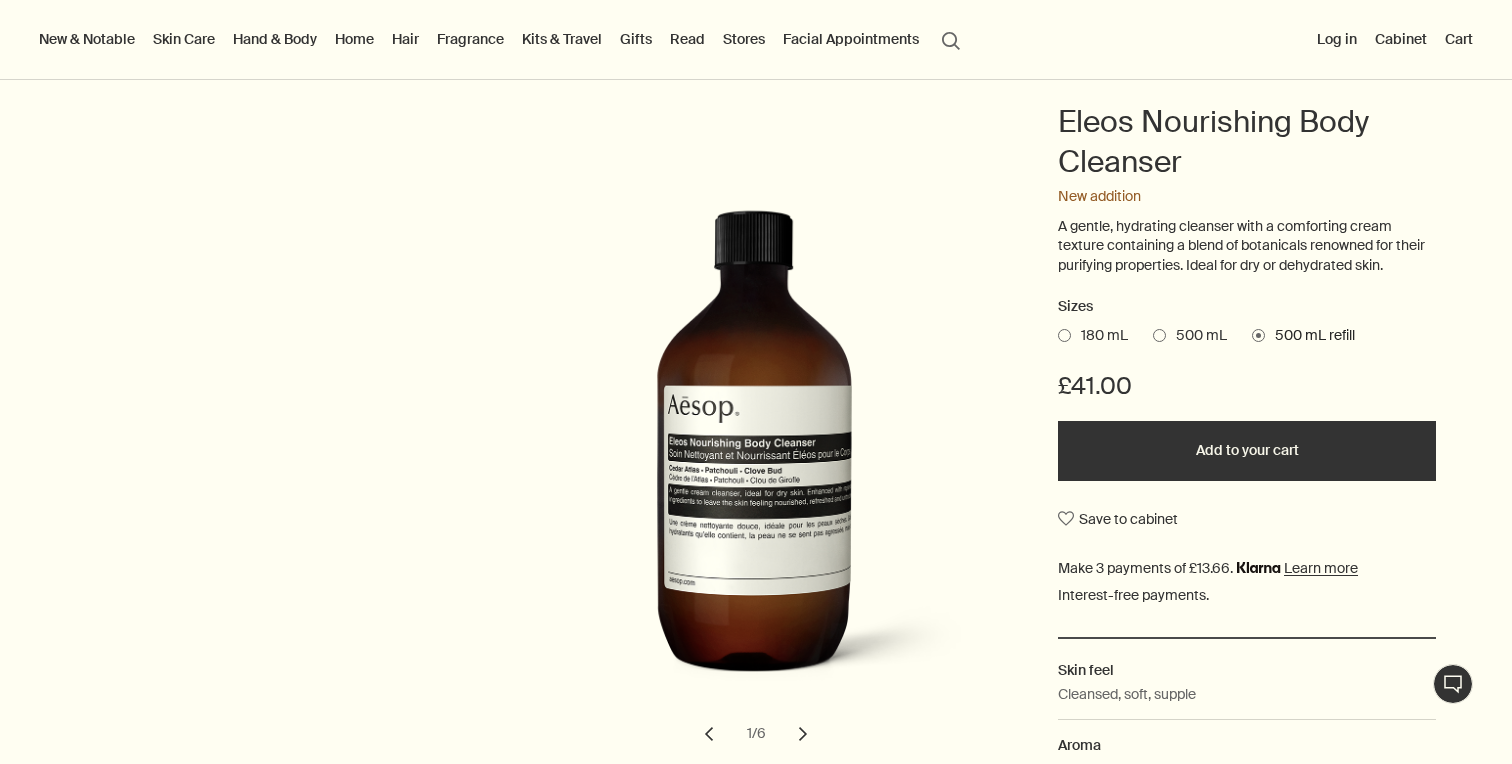 click on "500 mL" at bounding box center [1196, 336] 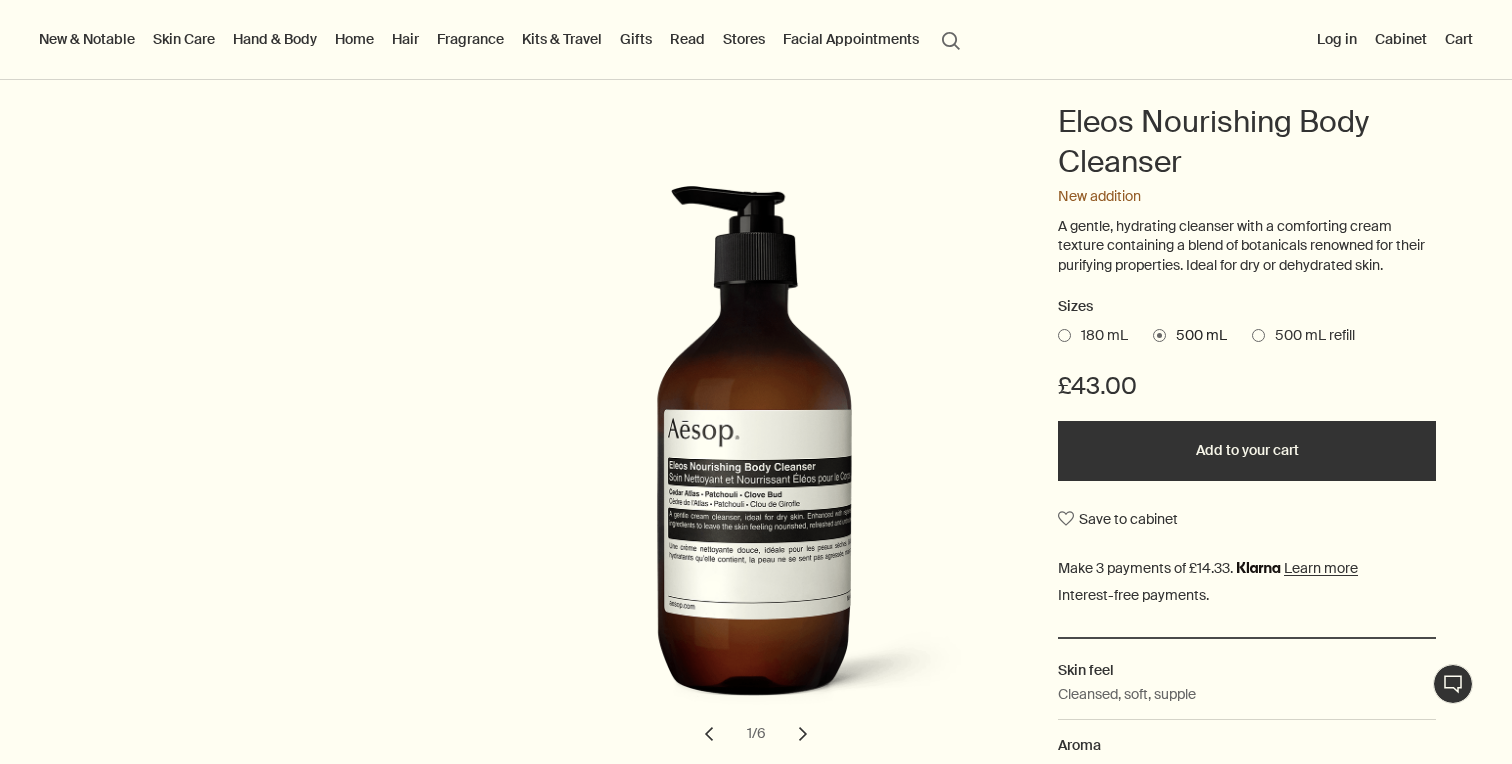 click on "180 mL" at bounding box center [1099, 336] 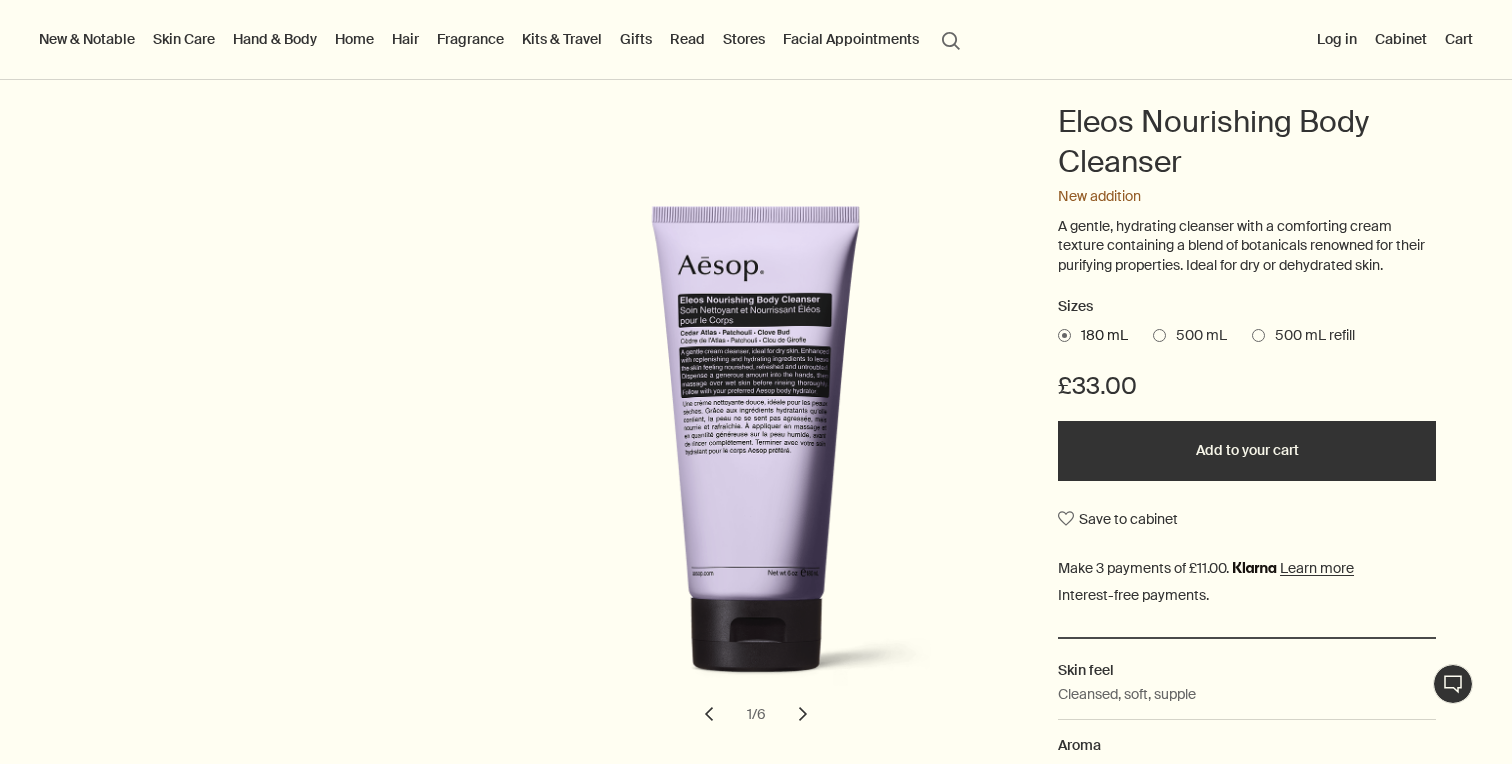 click on "500 mL" at bounding box center (1196, 336) 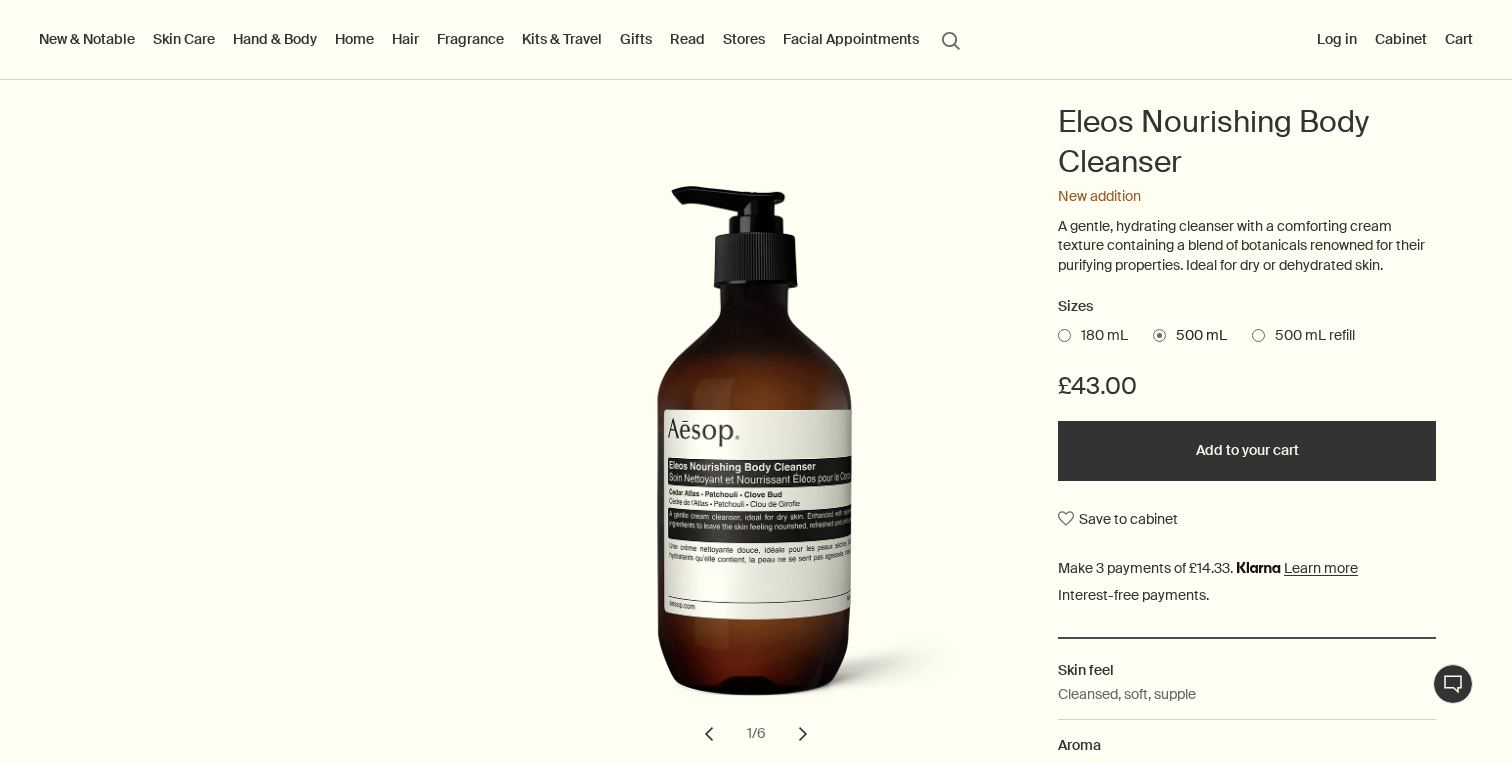 click on "180 mL" at bounding box center (1099, 336) 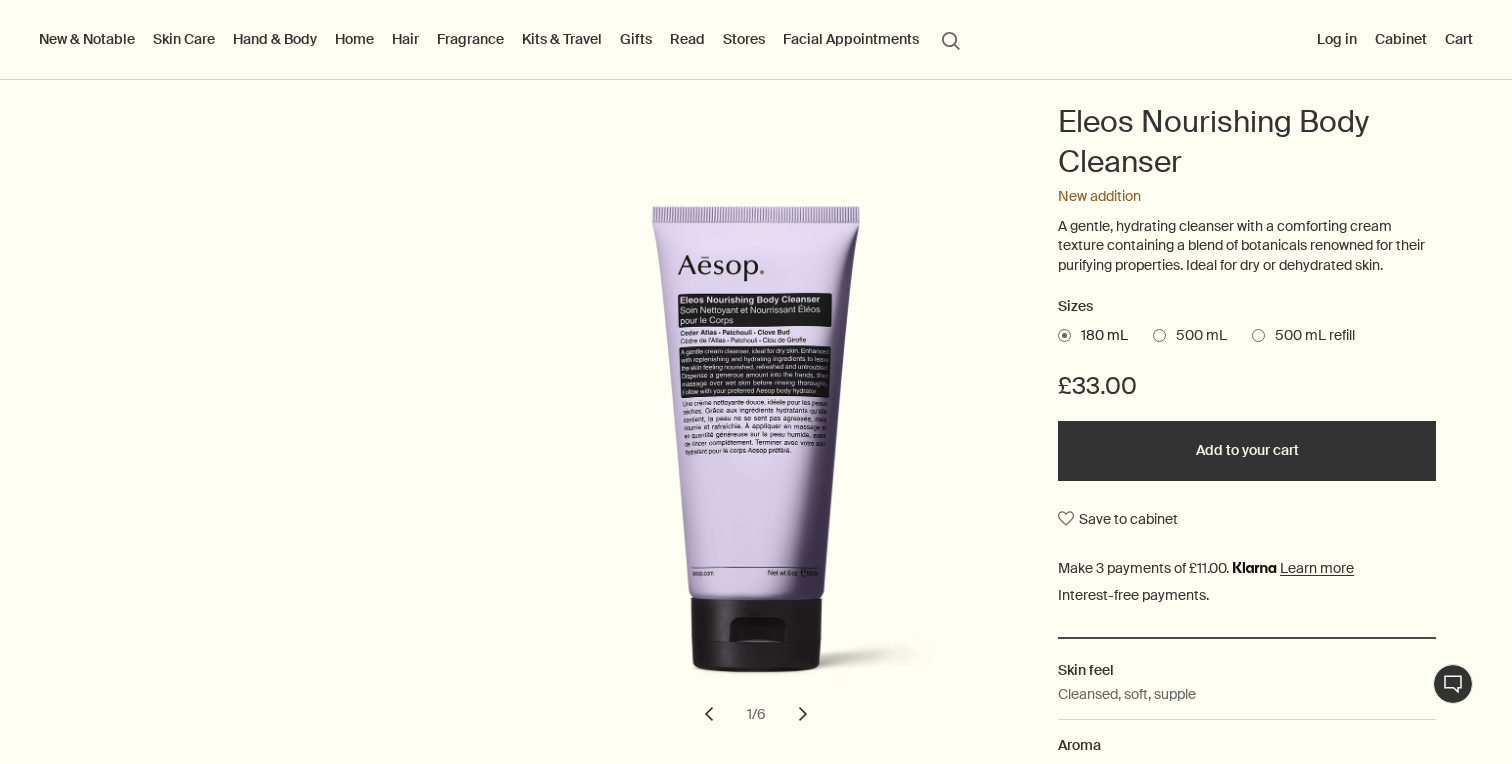 click on "500 mL" at bounding box center [1196, 336] 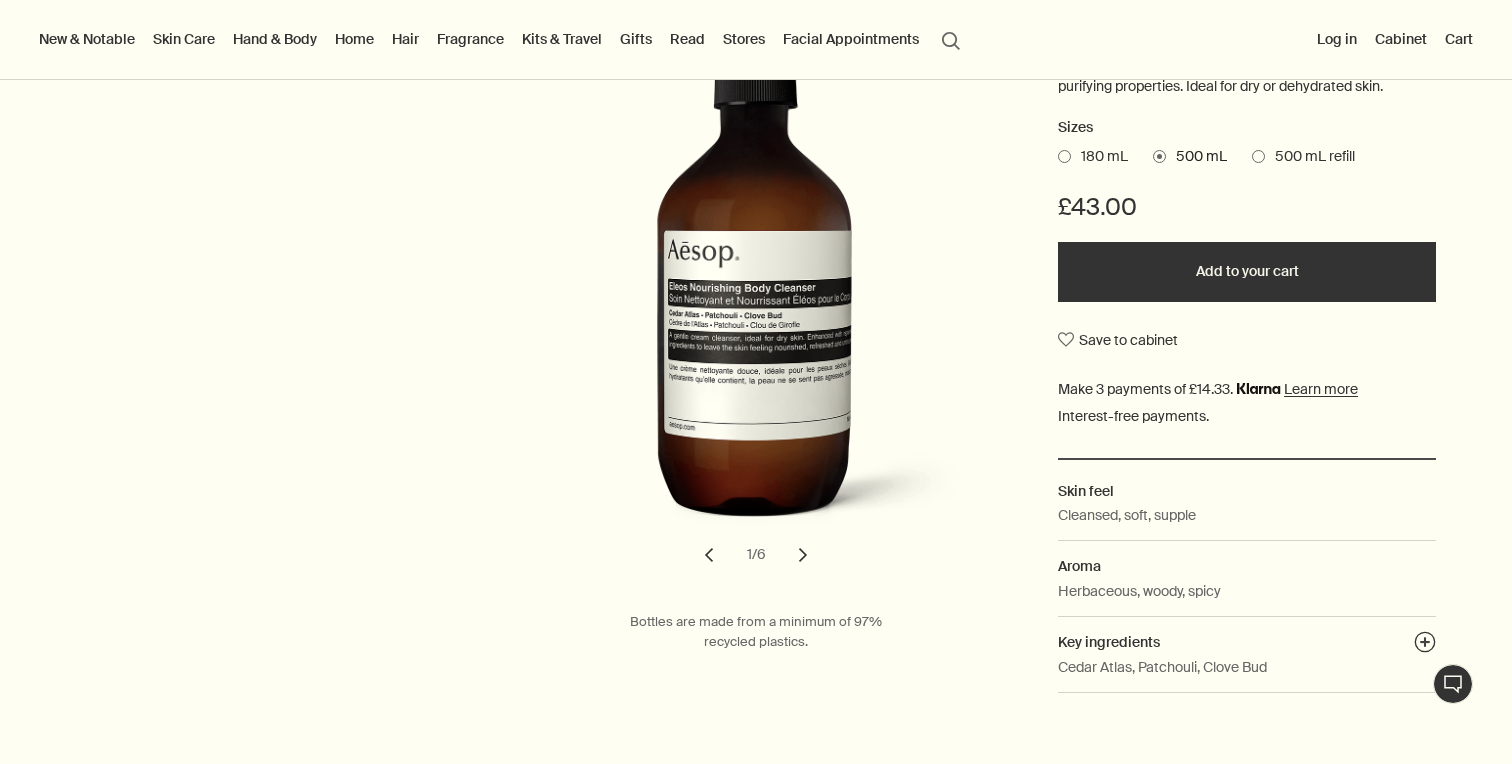 scroll, scrollTop: 417, scrollLeft: 0, axis: vertical 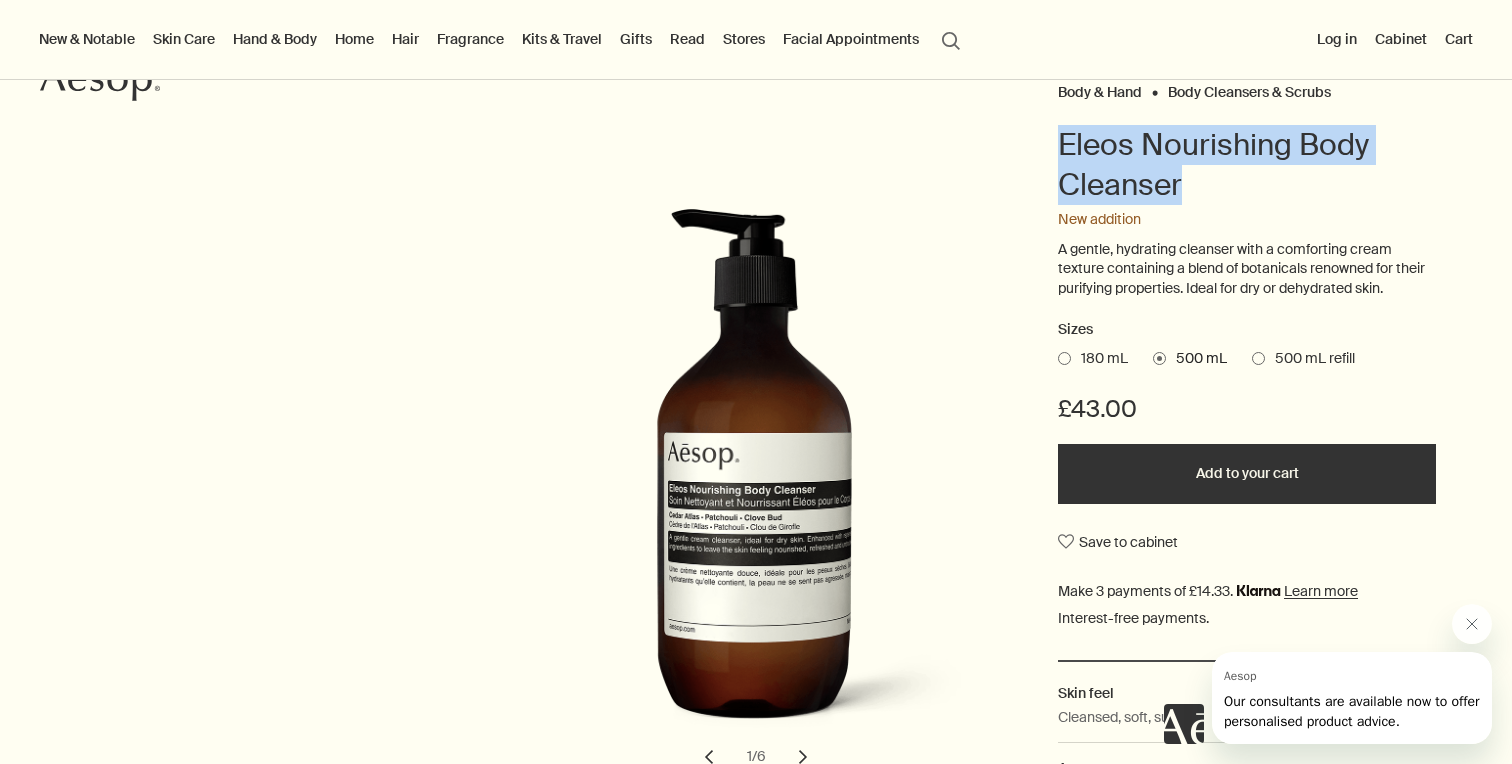 drag, startPoint x: 1195, startPoint y: 184, endPoint x: 1057, endPoint y: 144, distance: 143.6802 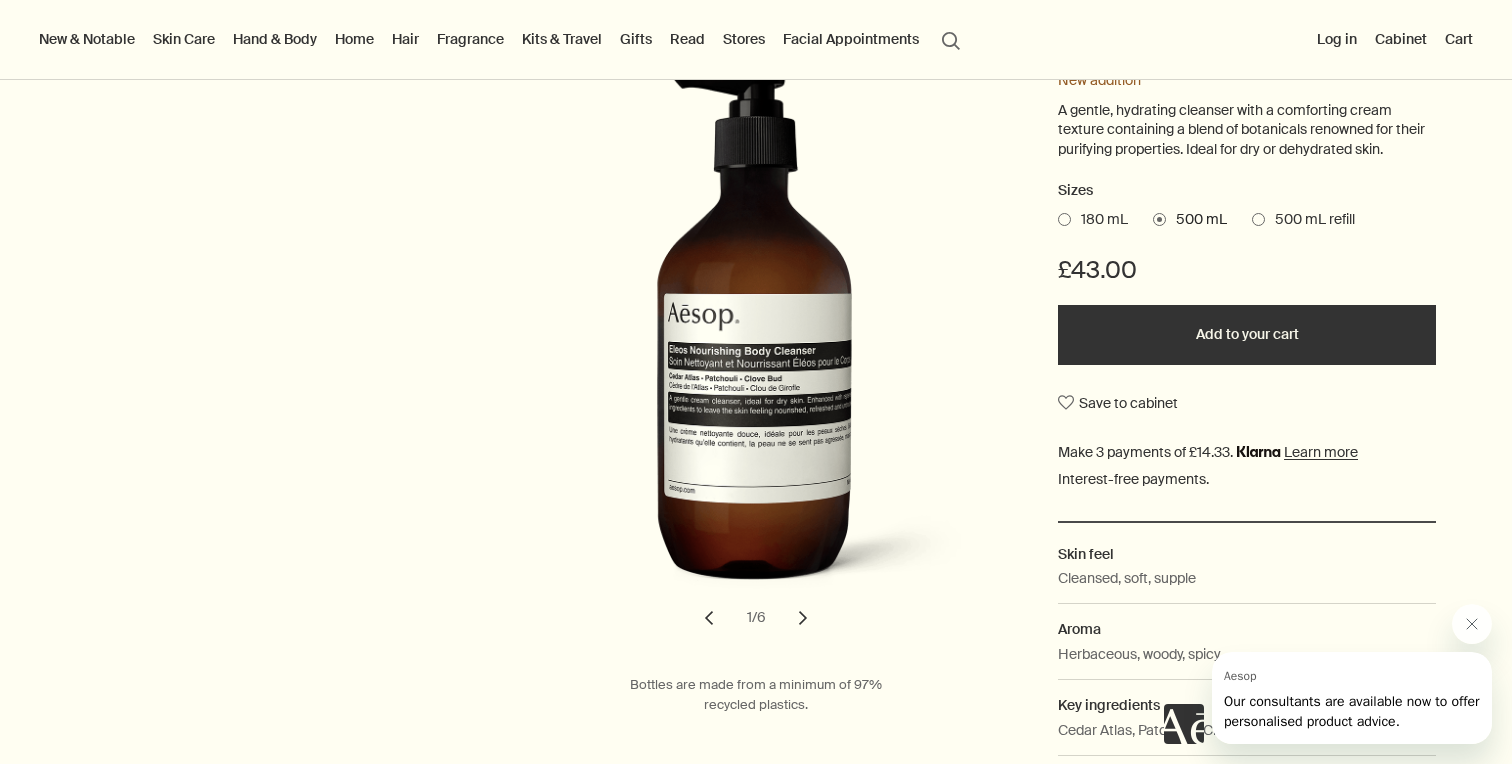 scroll, scrollTop: 341, scrollLeft: 0, axis: vertical 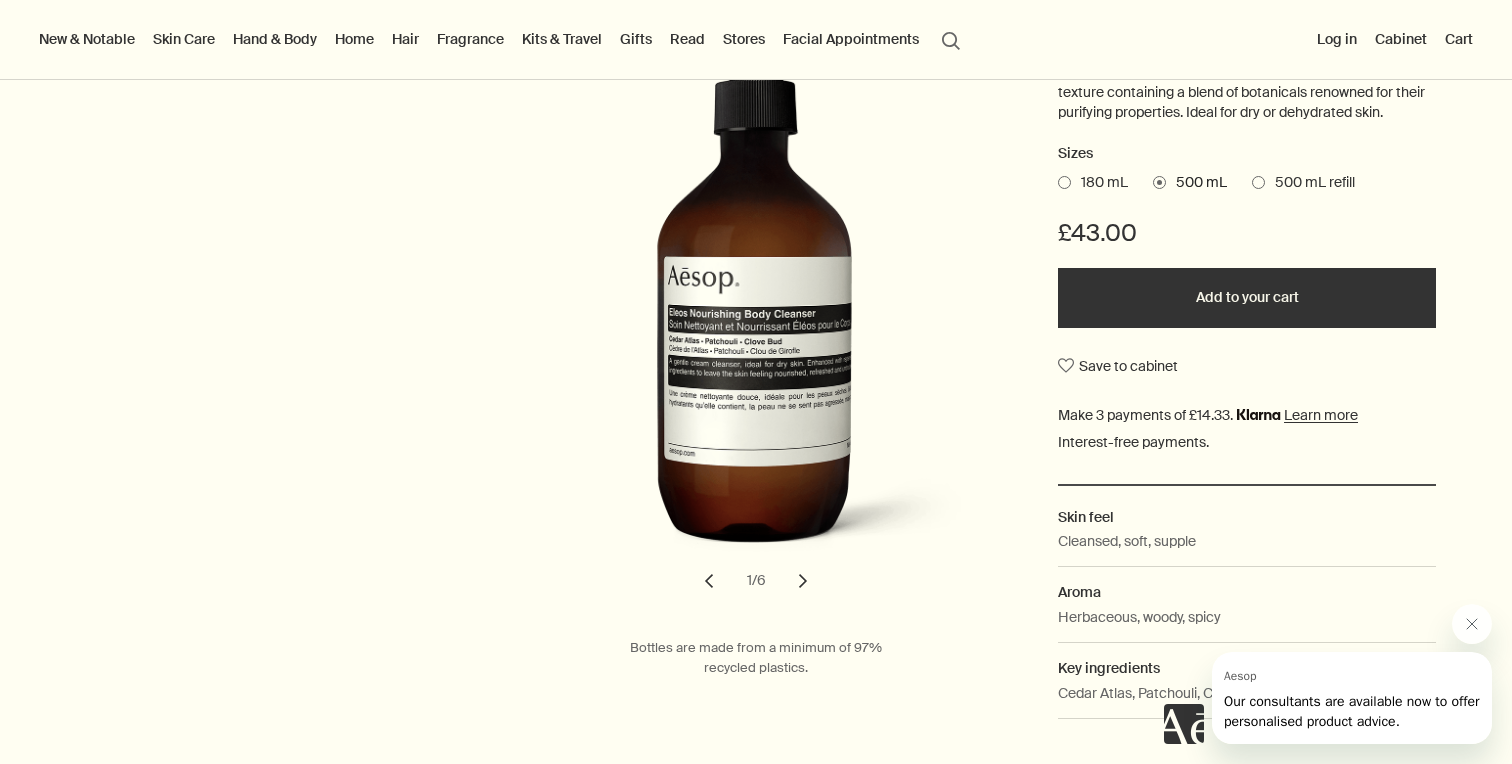 click on "chevron" at bounding box center [803, 581] 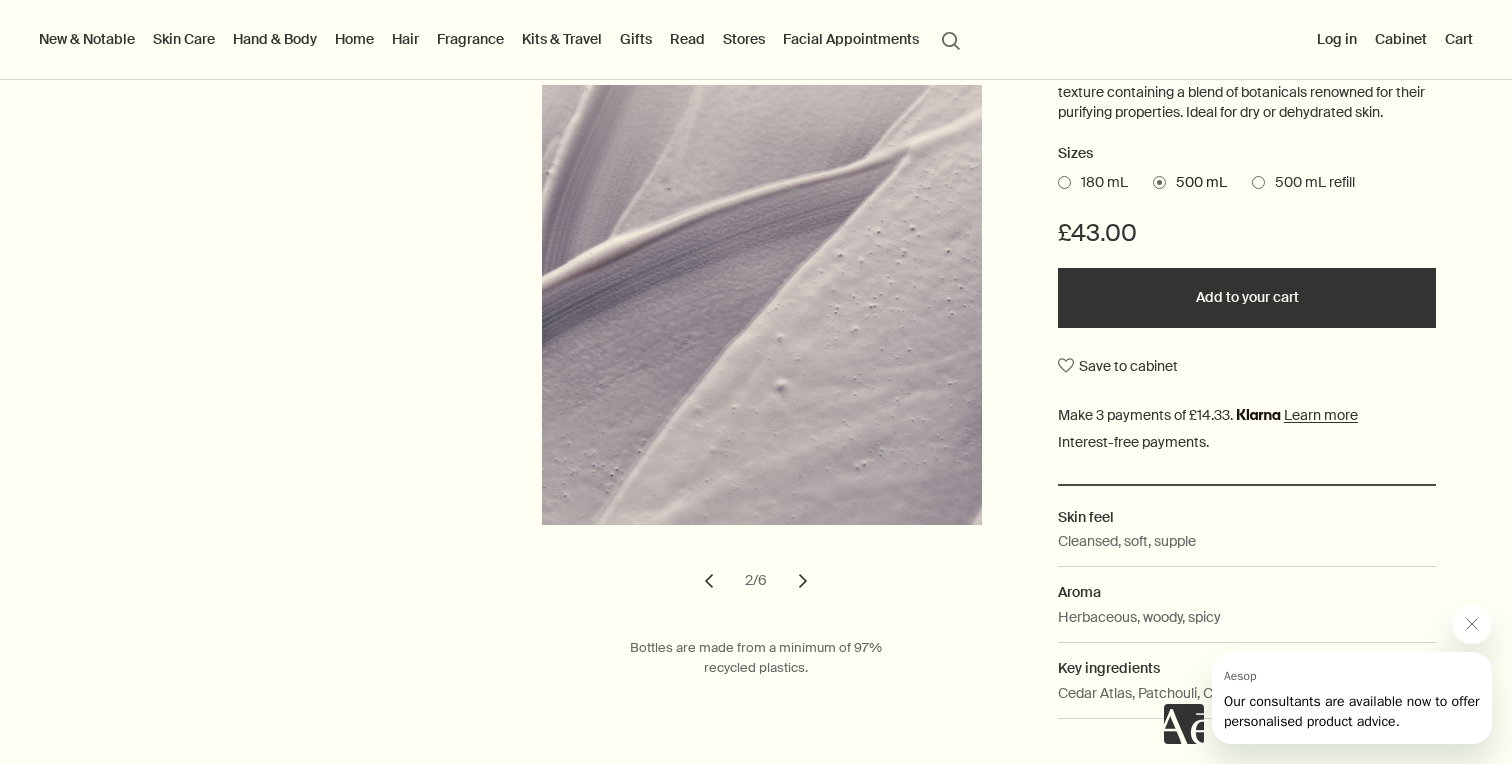 click on "chevron" at bounding box center (803, 581) 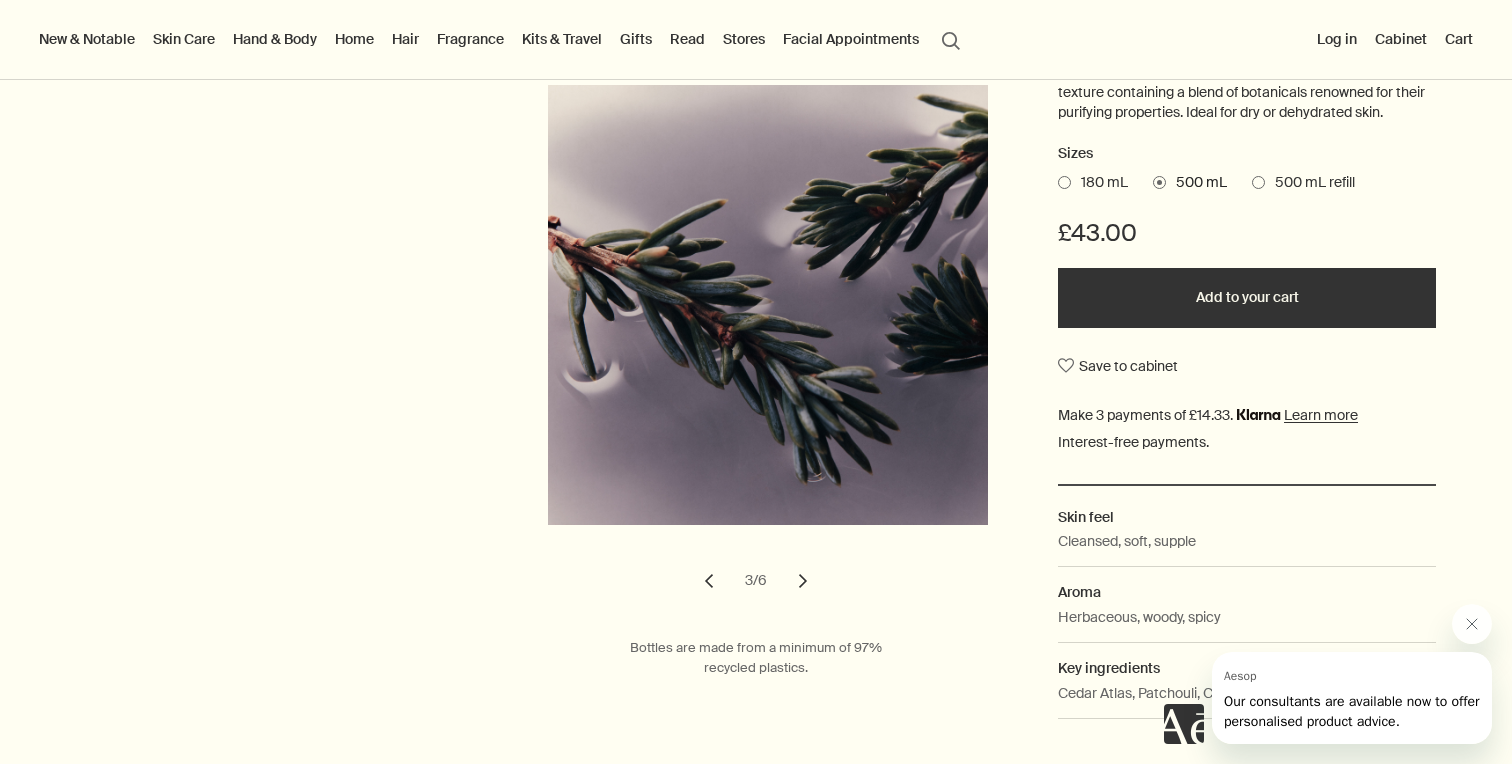 click on "chevron" at bounding box center (803, 581) 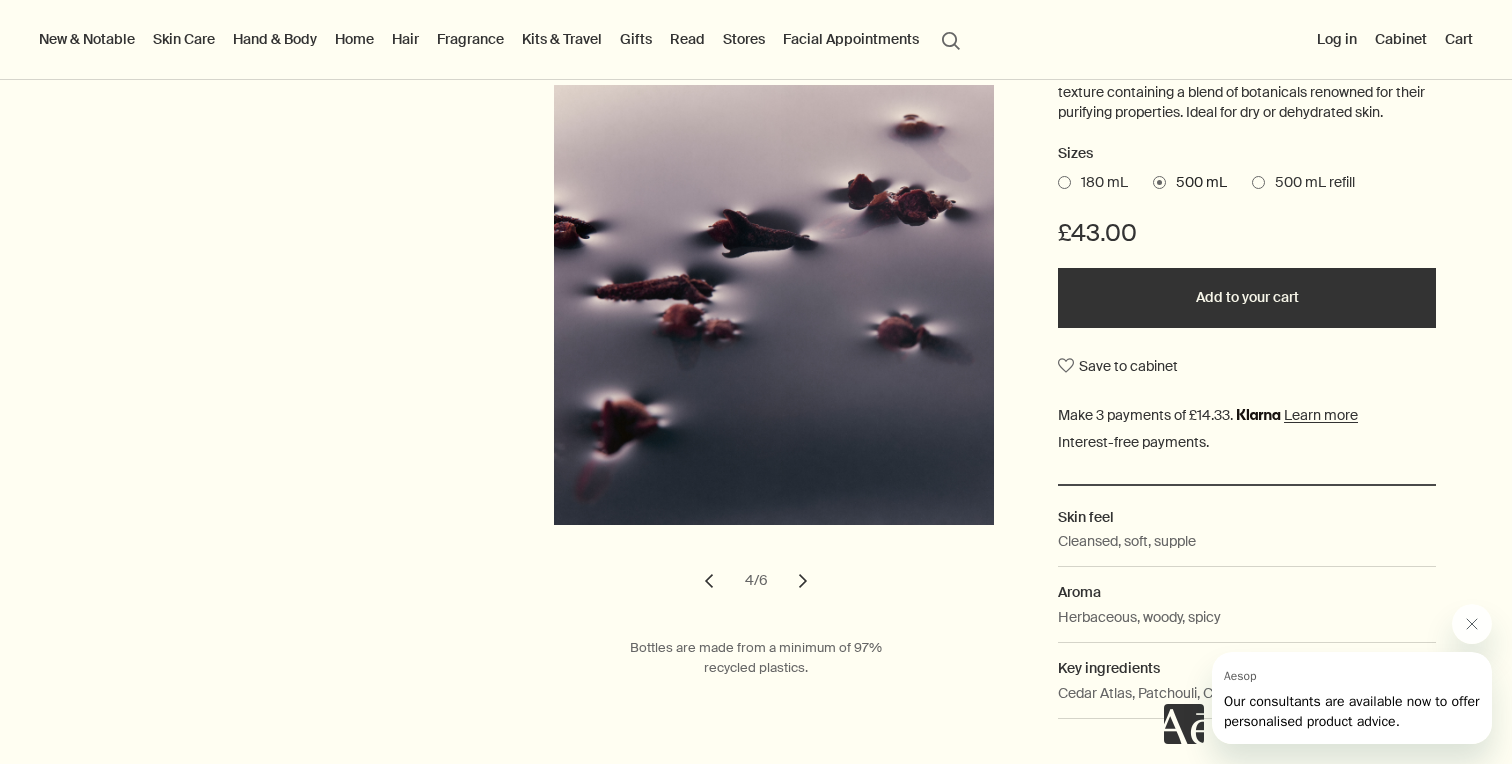 click on "chevron" at bounding box center (803, 581) 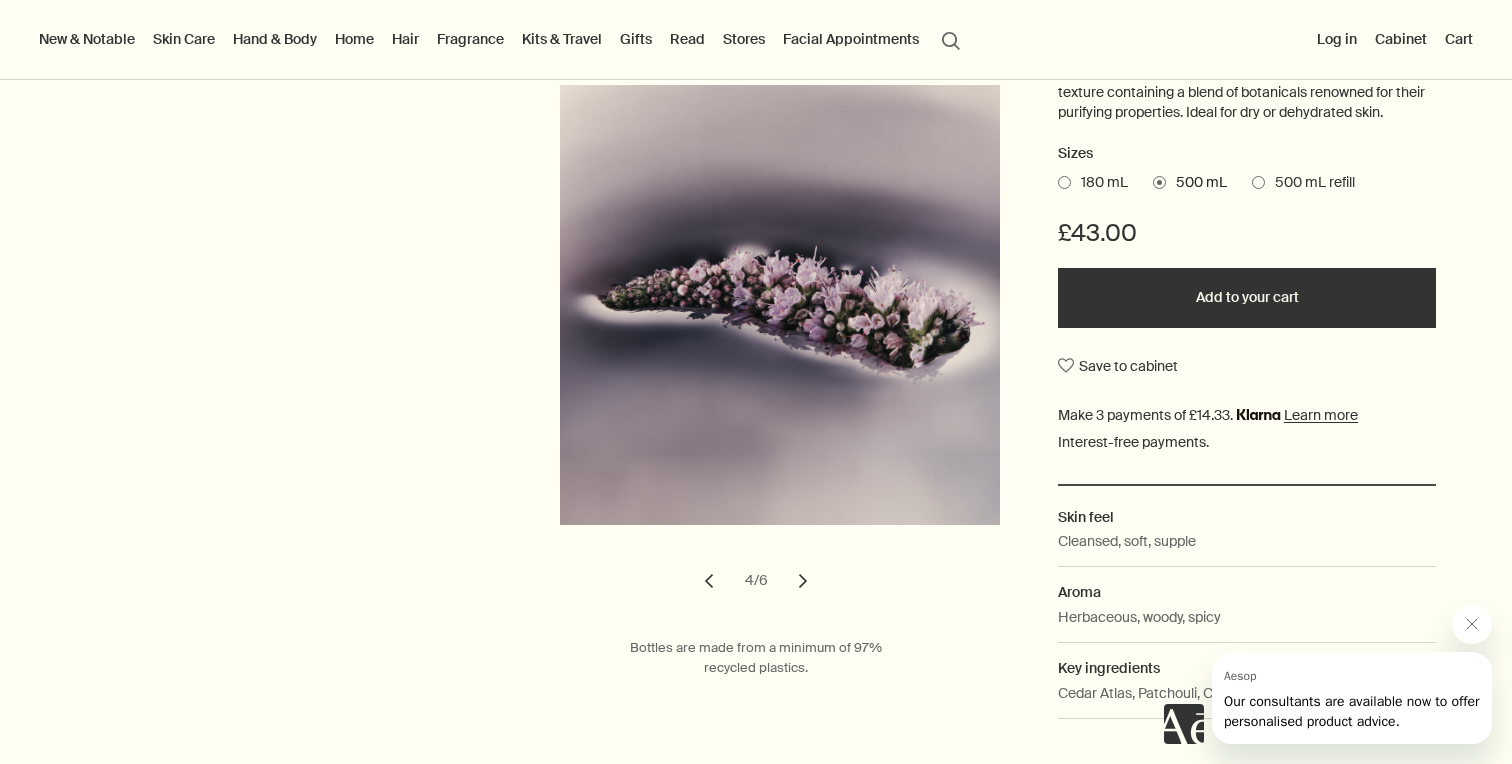 type 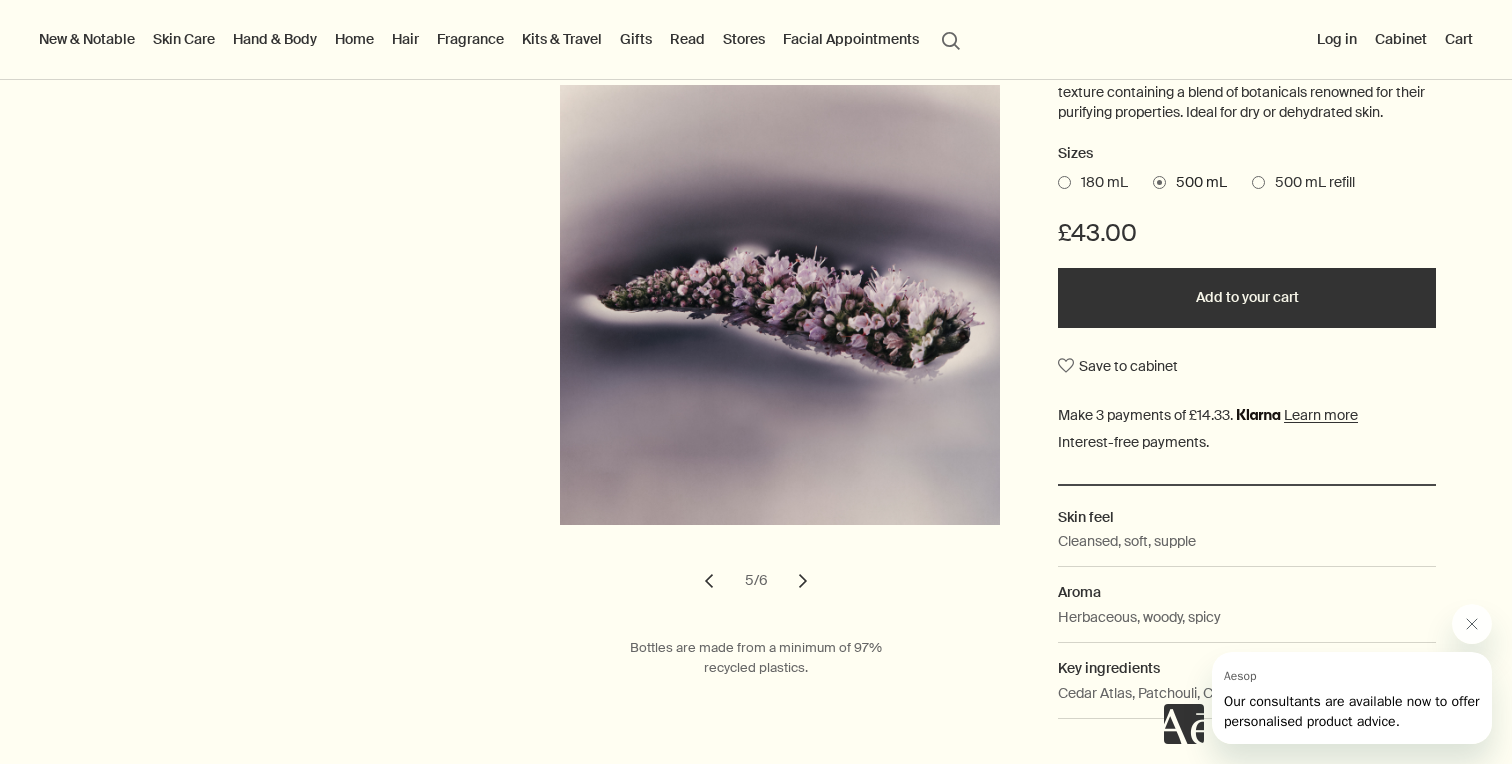 click on "Hand & Body" at bounding box center (275, 39) 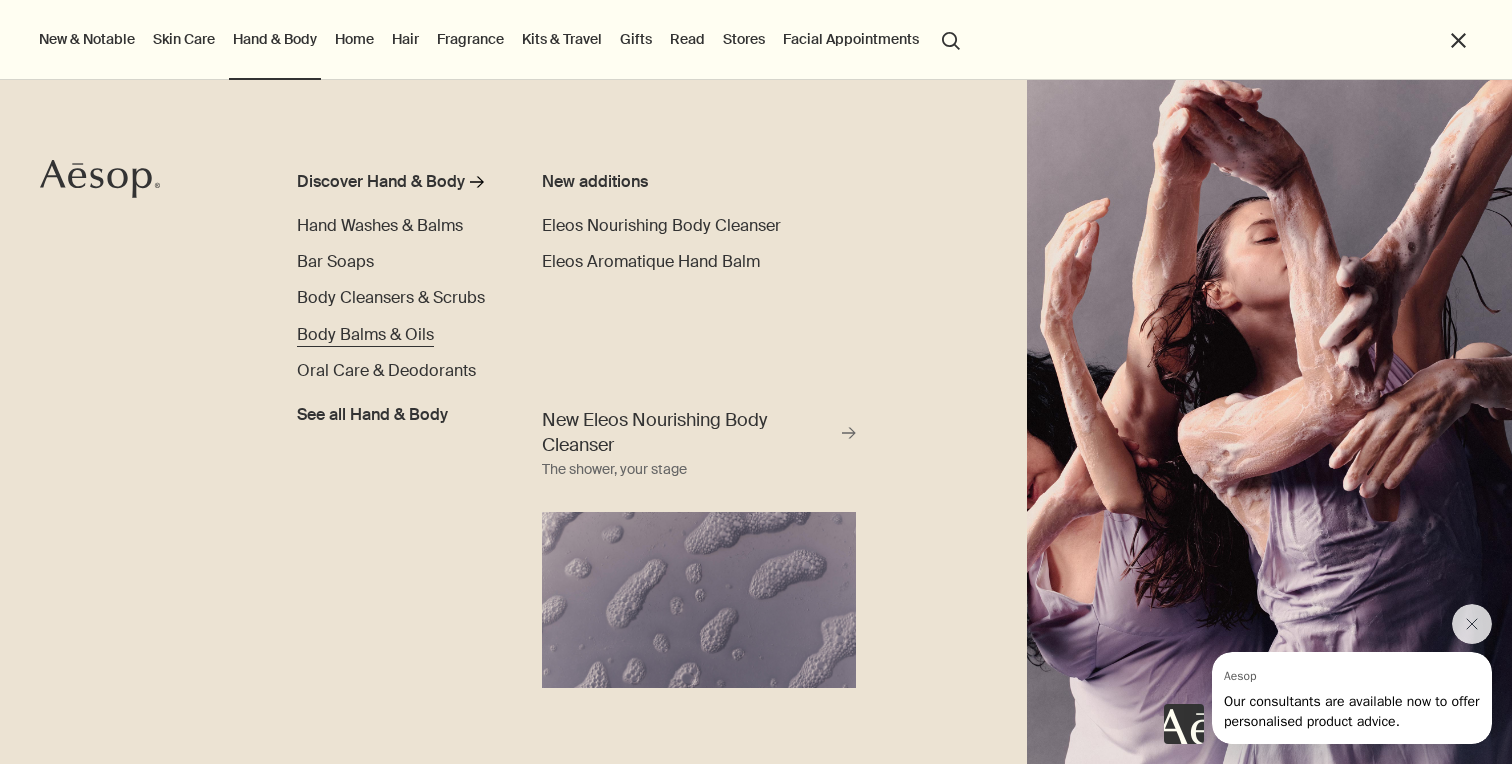 click on "Body Balms & Oils" at bounding box center [365, 334] 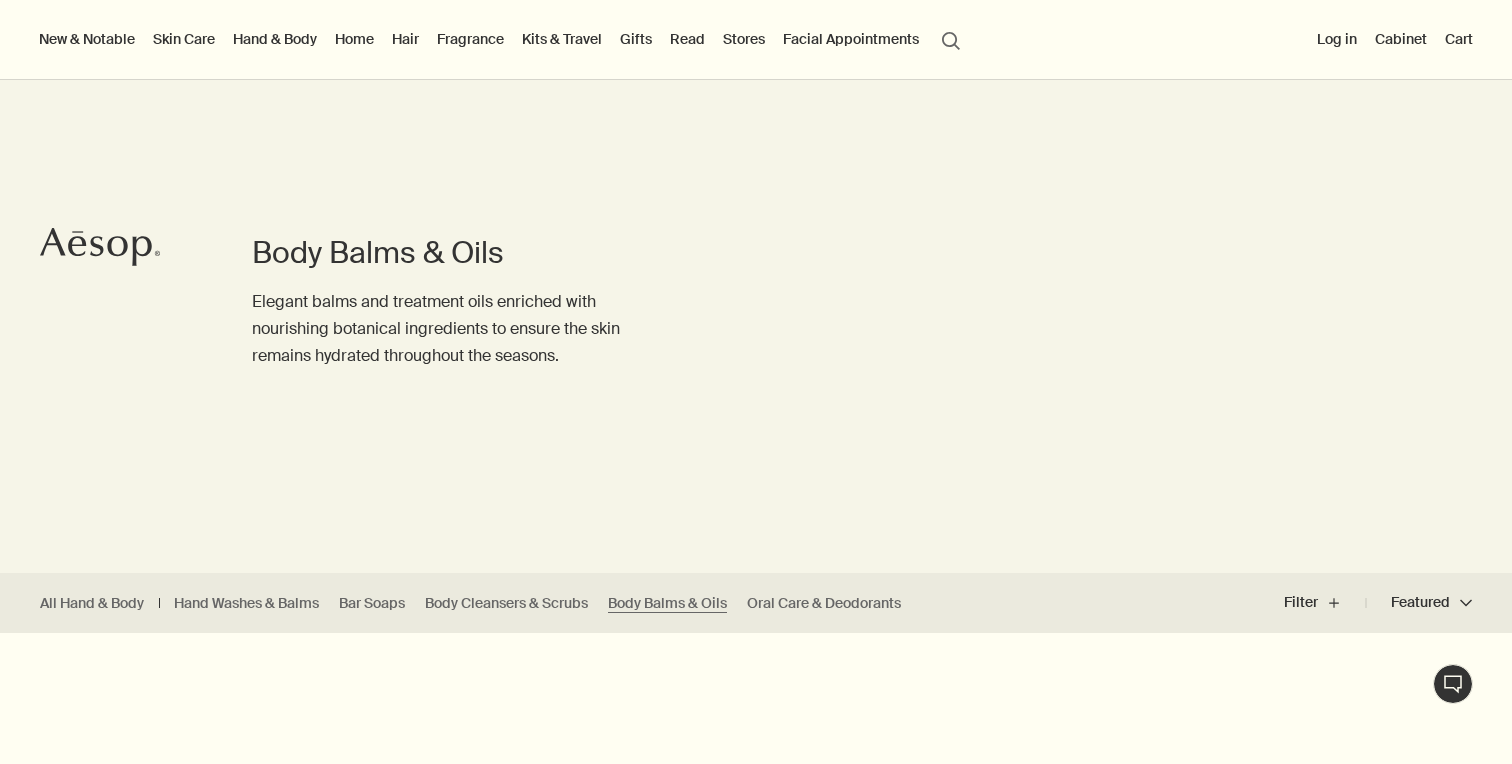 scroll, scrollTop: 0, scrollLeft: 0, axis: both 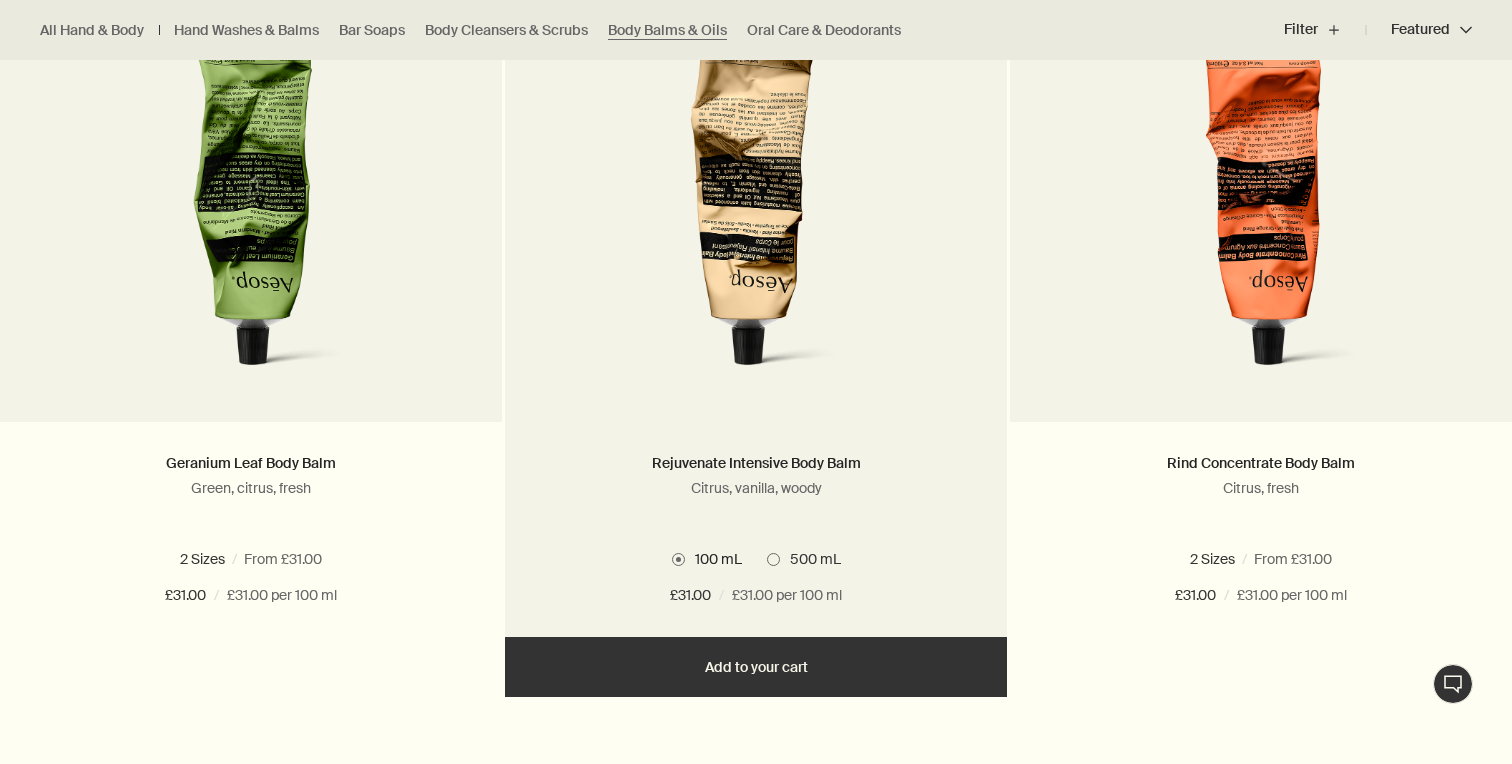 click at bounding box center (755, 207) 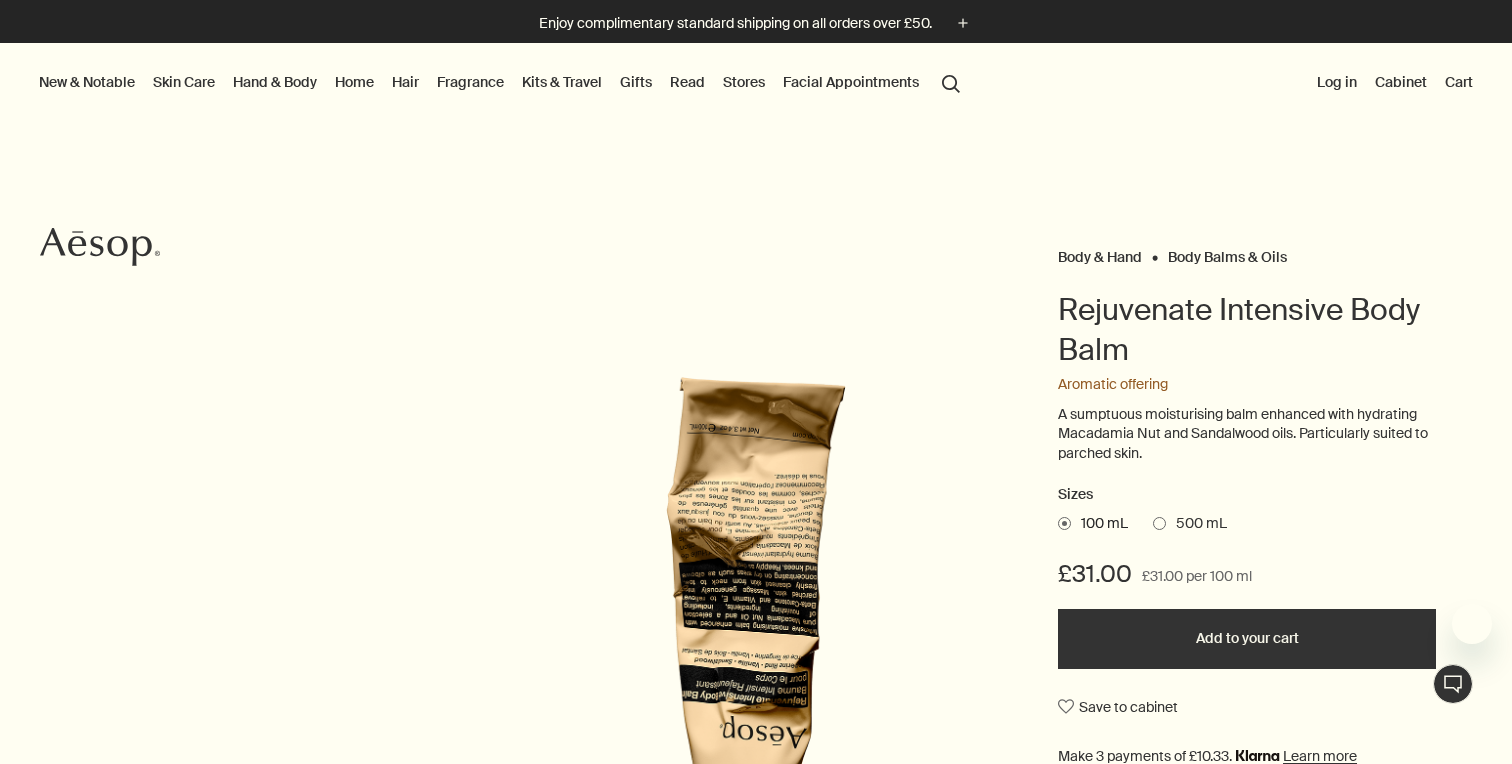 scroll, scrollTop: 0, scrollLeft: 0, axis: both 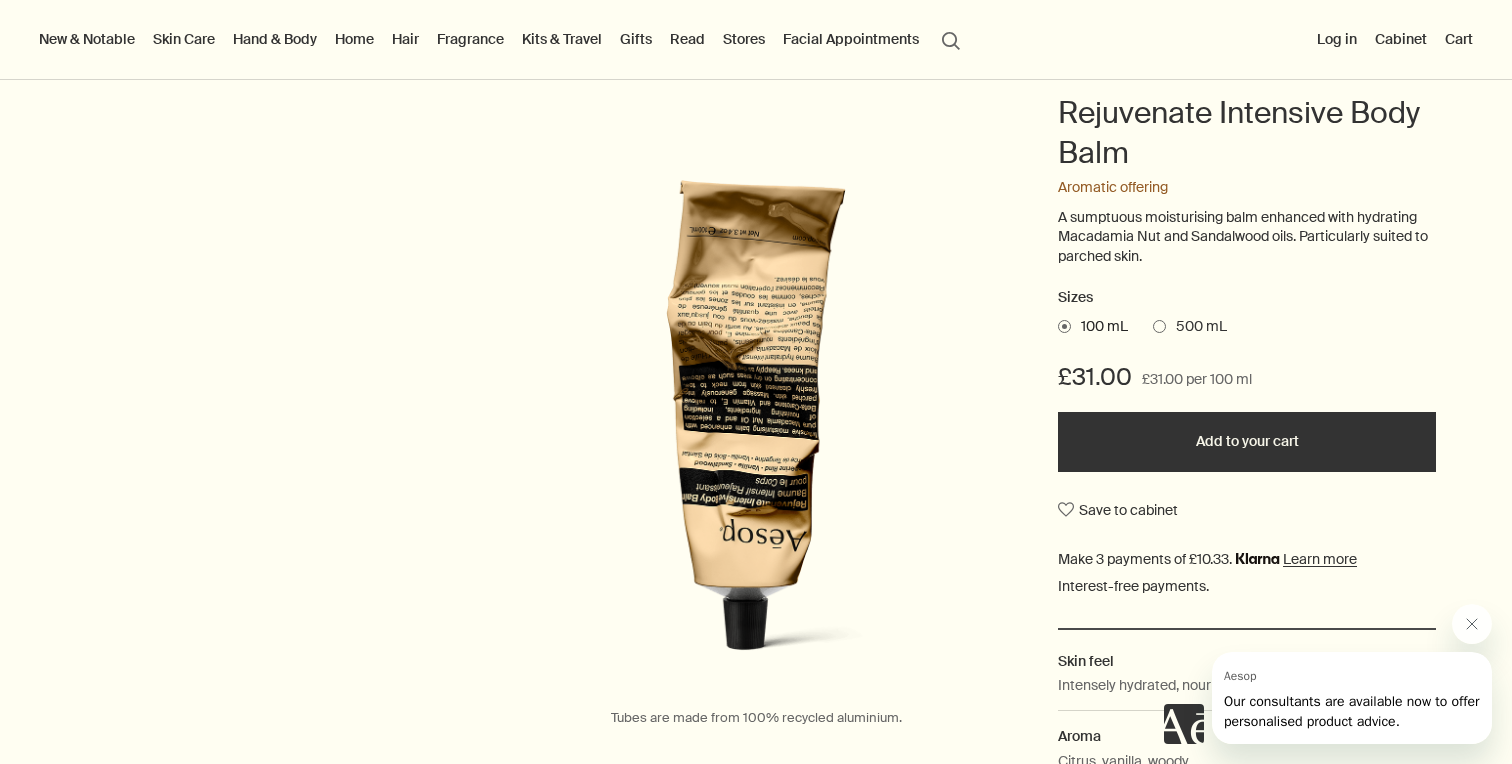 click on "100 mL 500 mL" at bounding box center [1247, 327] 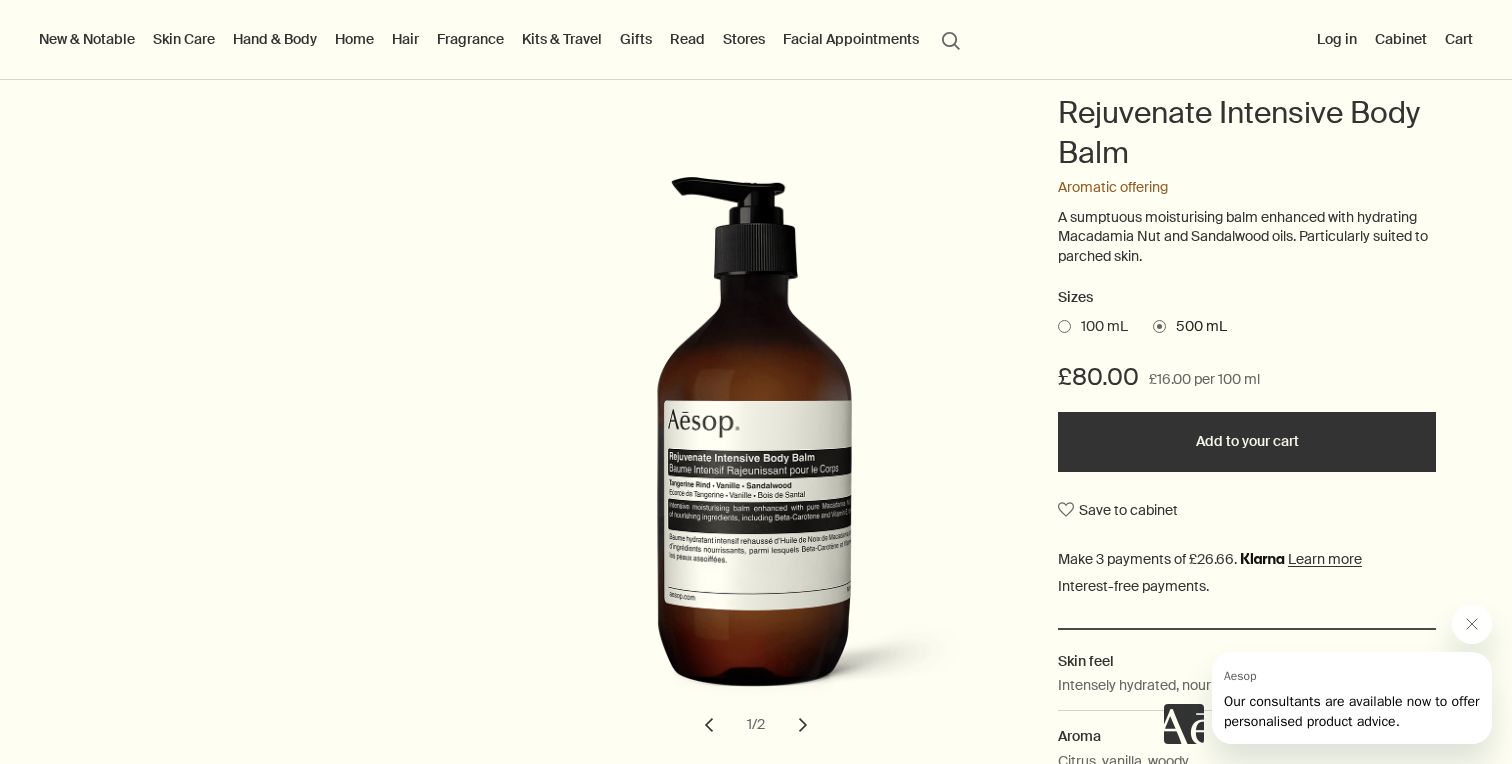 click on "100 mL" at bounding box center [1099, 327] 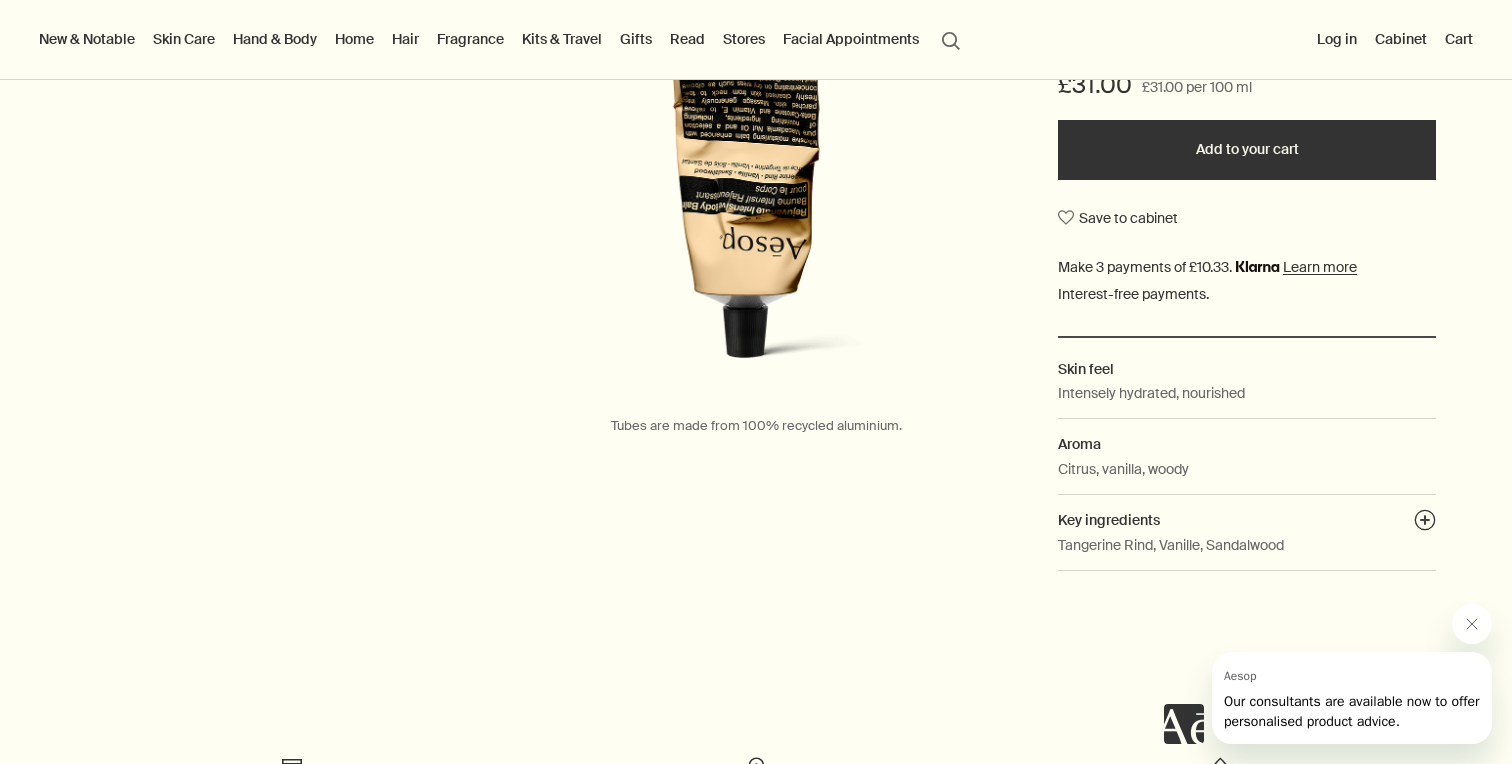 scroll, scrollTop: 501, scrollLeft: 0, axis: vertical 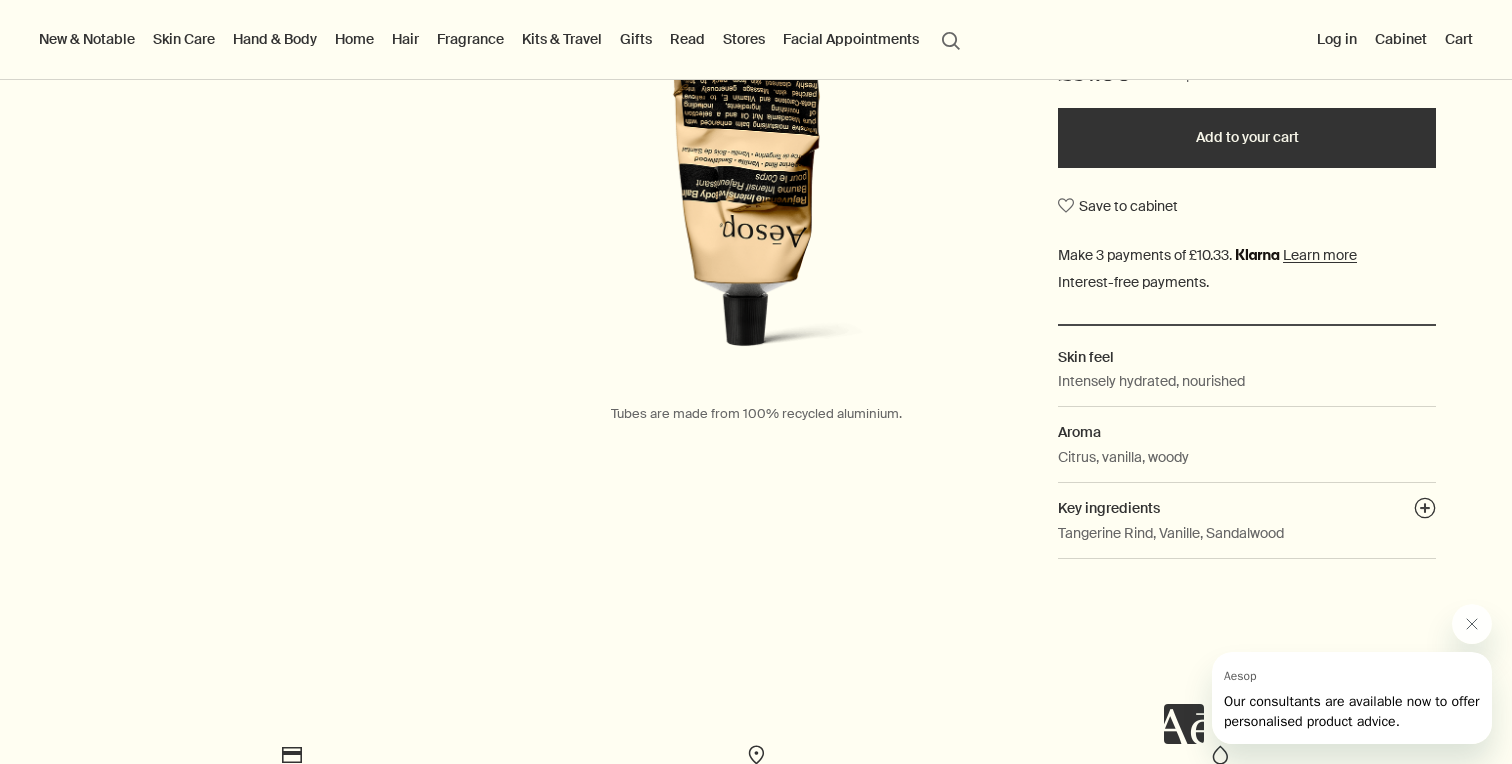 click on "Key ingredients plusAndCloseWithCircle" at bounding box center [1247, 508] 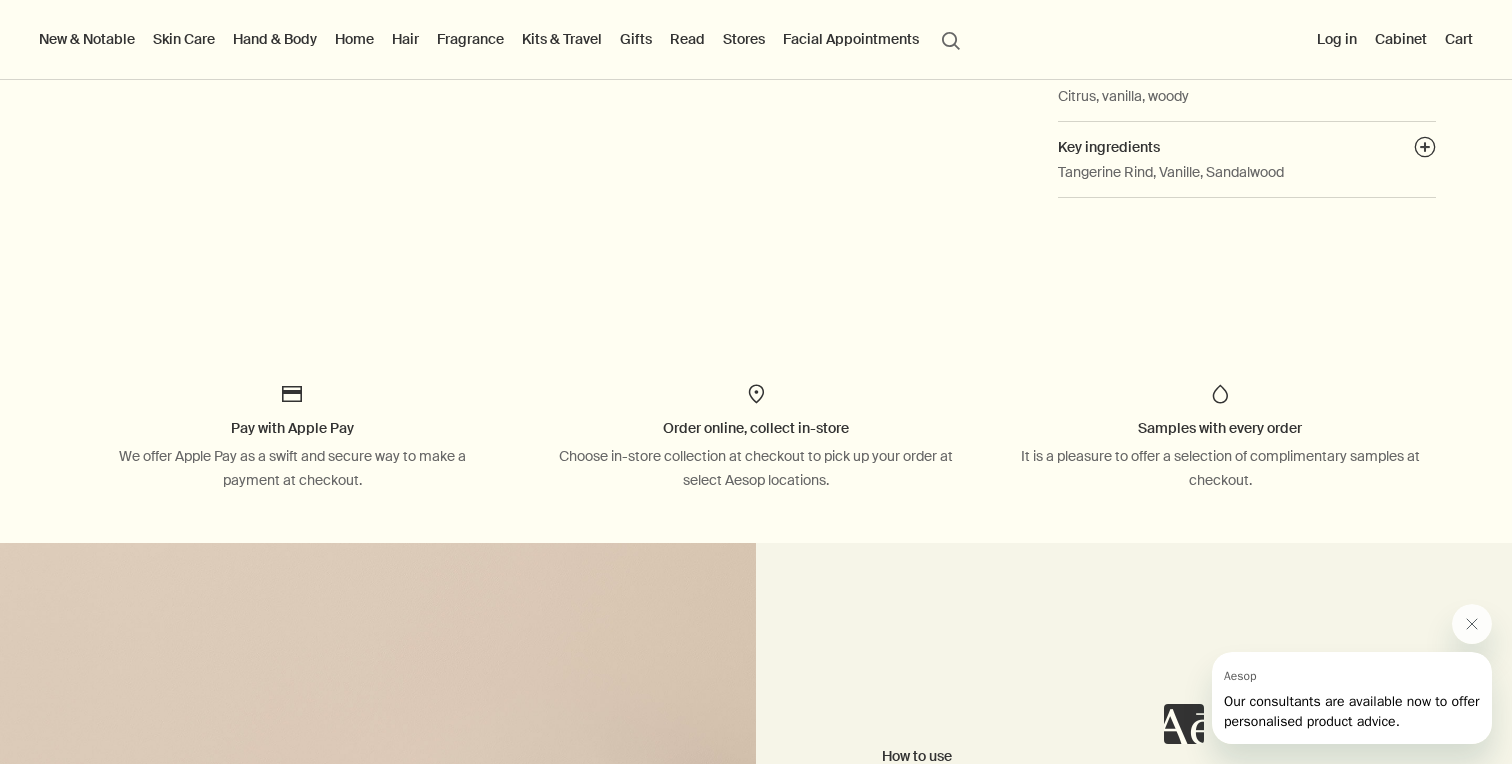 scroll, scrollTop: 465, scrollLeft: 0, axis: vertical 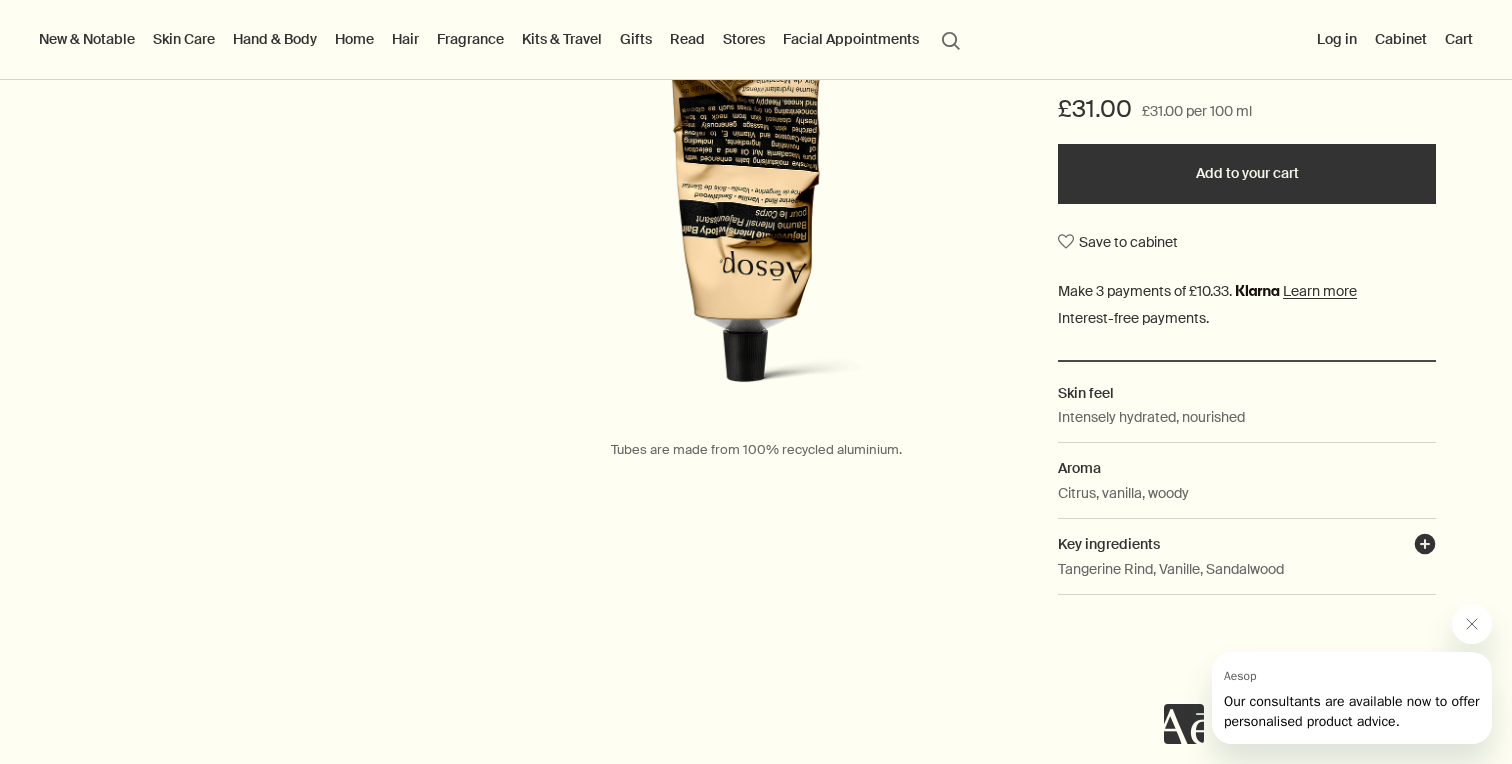 click on "plusAndCloseWithCircle" at bounding box center (1425, 547) 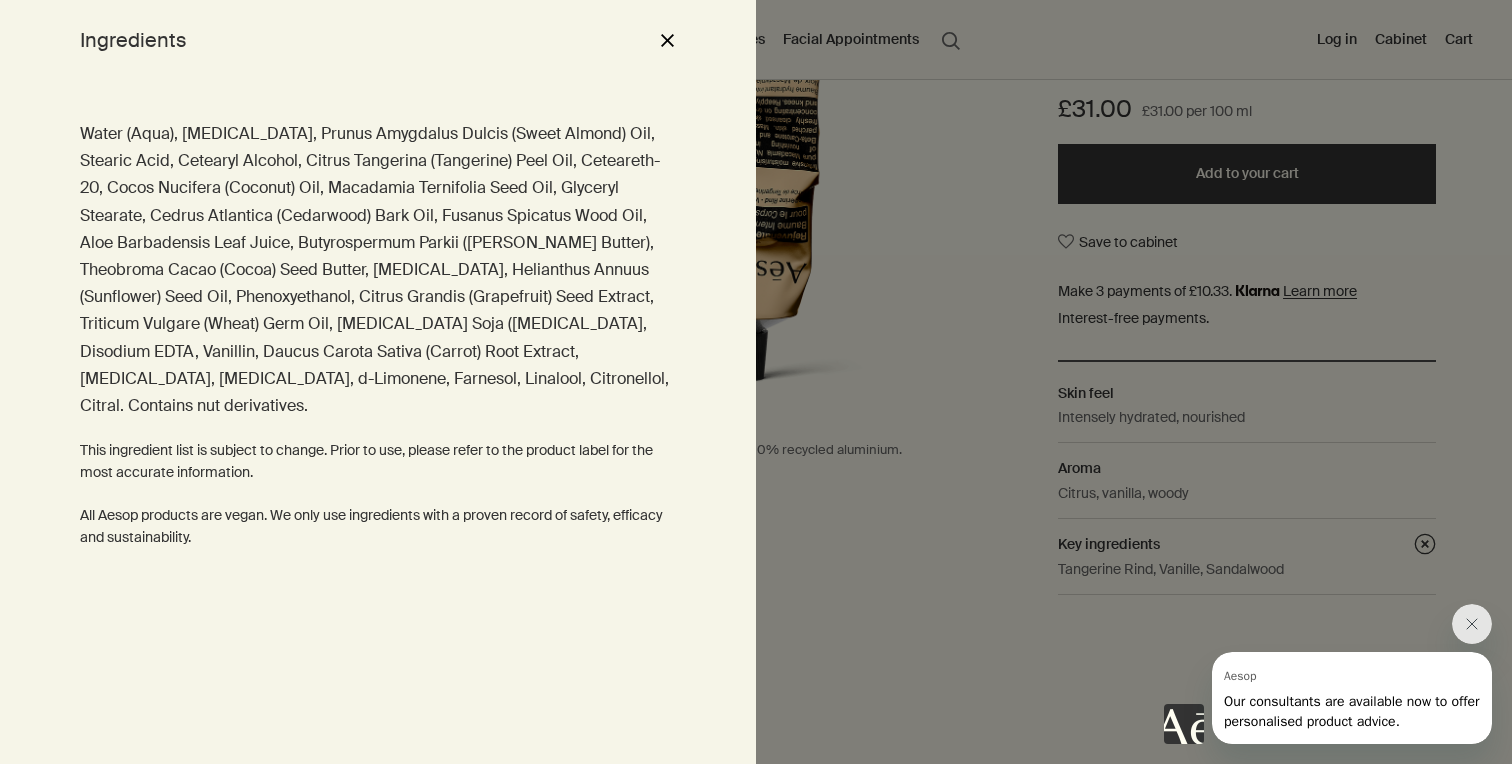 type 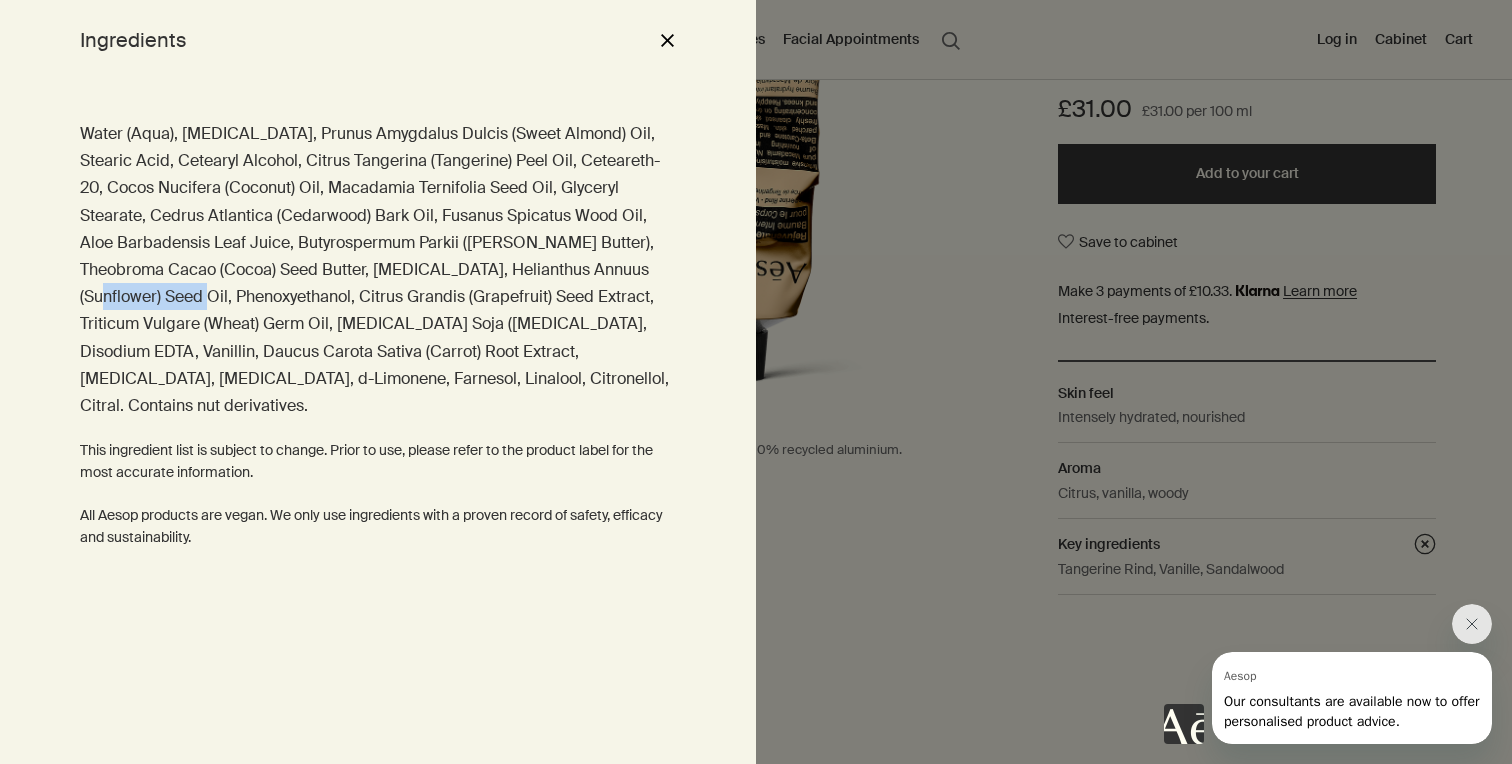 click on "Water (Aqua), Glycerin, Prunus Amygdalus Dulcis (Sweet Almond) Oil, Stearic Acid, Cetearyl Alcohol, Citrus Tangerina (Tangerine) Peel Oil, Ceteareth-20, Cocos Nucifera (Coconut) Oil, Macadamia Ternifolia Seed Oil, Glyceryl Stearate, Cedrus Atlantica (Cedarwood) Bark Oil, Fusanus Spicatus Wood Oil, Aloe Barbadensis Leaf Juice, Butyrospermum Parkii (Shea Butter), Theobroma Cacao (Cocoa) Seed Butter, Tocopherol, Helianthus Annuus (Sunflower) Seed Oil, Phenoxyethanol, Citrus Grandis (Grapefruit) Seed Extract, Triticum Vulgare (Wheat) Germ Oil, Glycine Soja (Soybean) Oil, Disodium EDTA, Vanillin, Daucus Carota Sativa (Carrot) Root Extract, Beta-Carotene, Sodium Citrate, d-Limonene, Farnesol, Linalool, Citronellol, Citral. Contains nut derivatives." at bounding box center (378, 269) 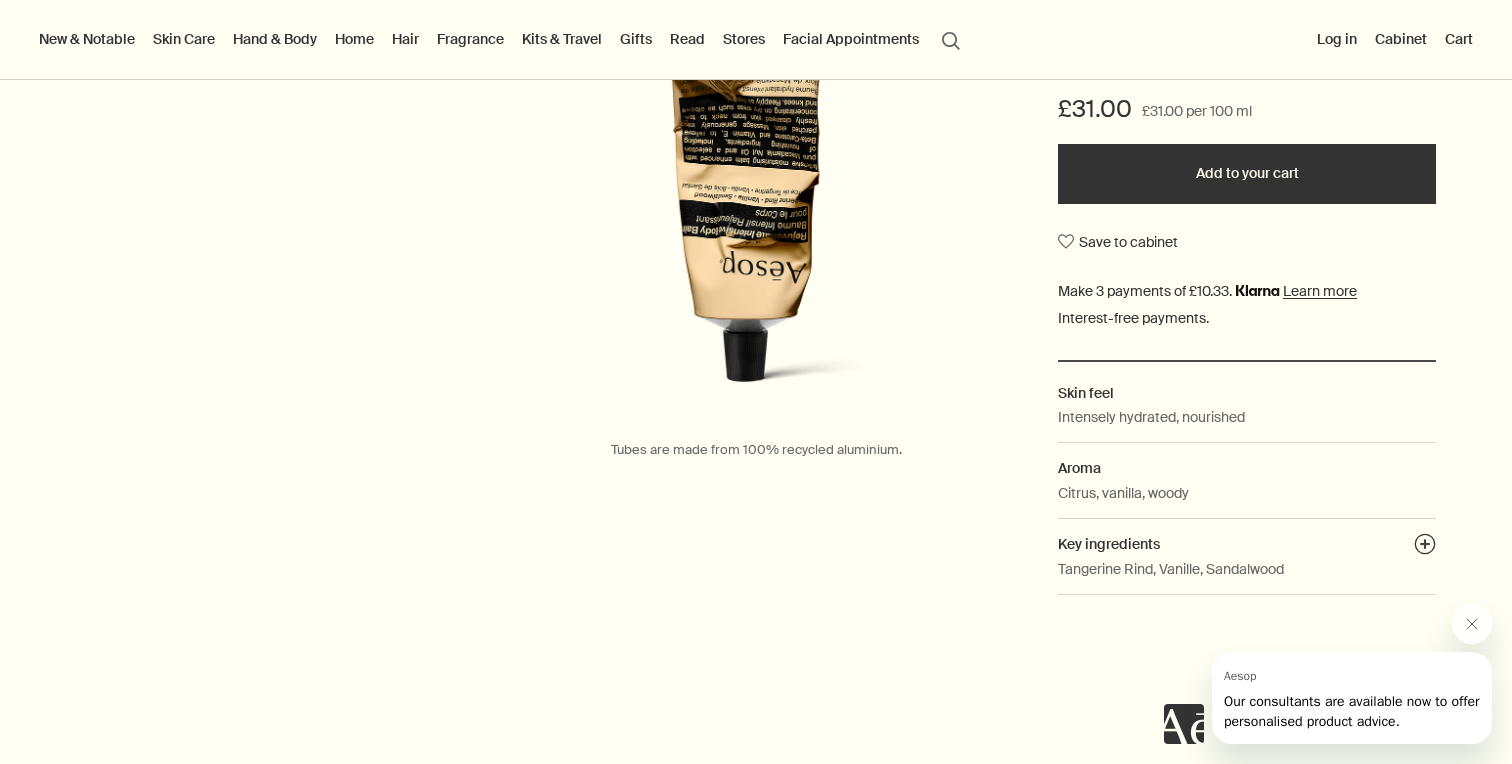 scroll, scrollTop: 0, scrollLeft: 0, axis: both 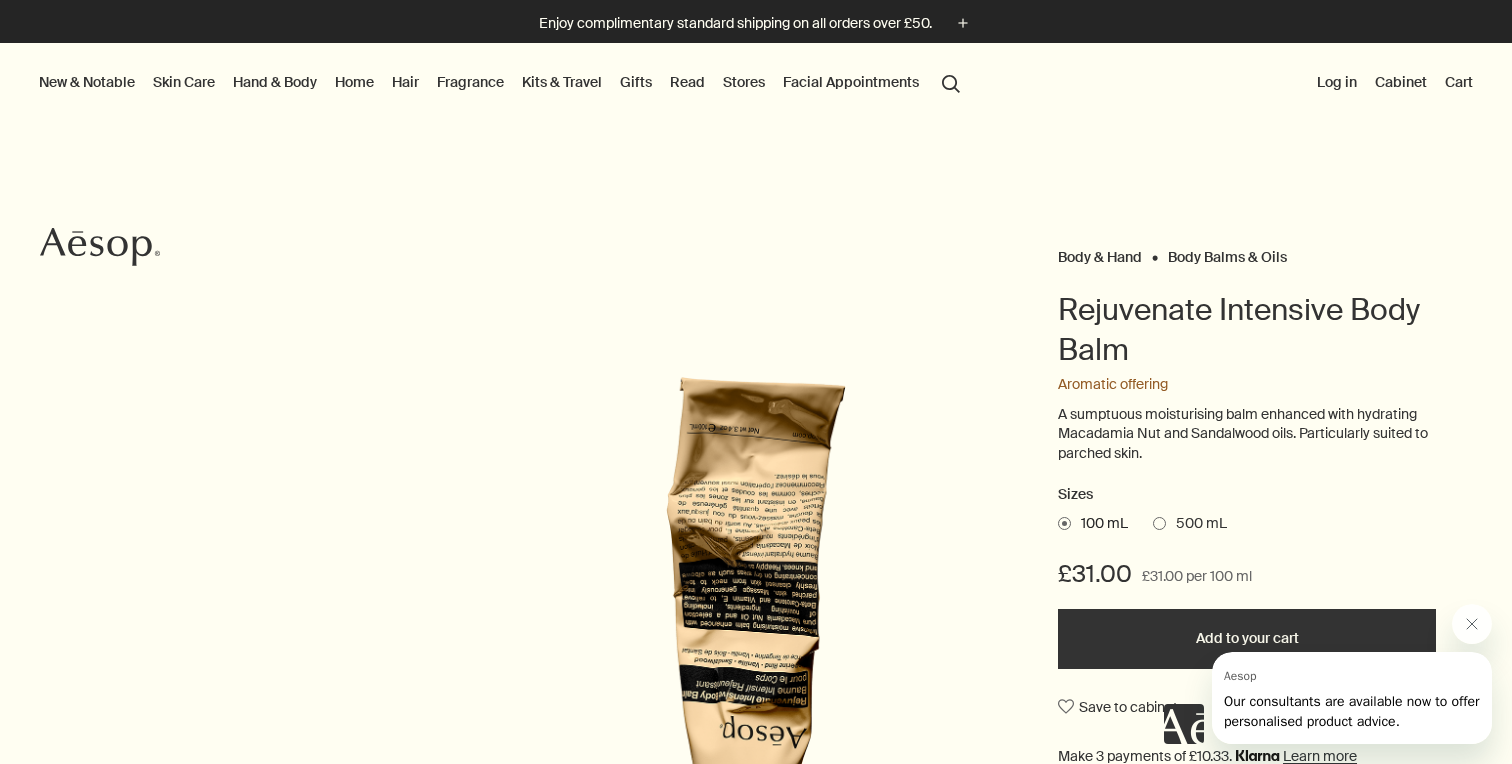 click on "Hand & Body" at bounding box center (275, 82) 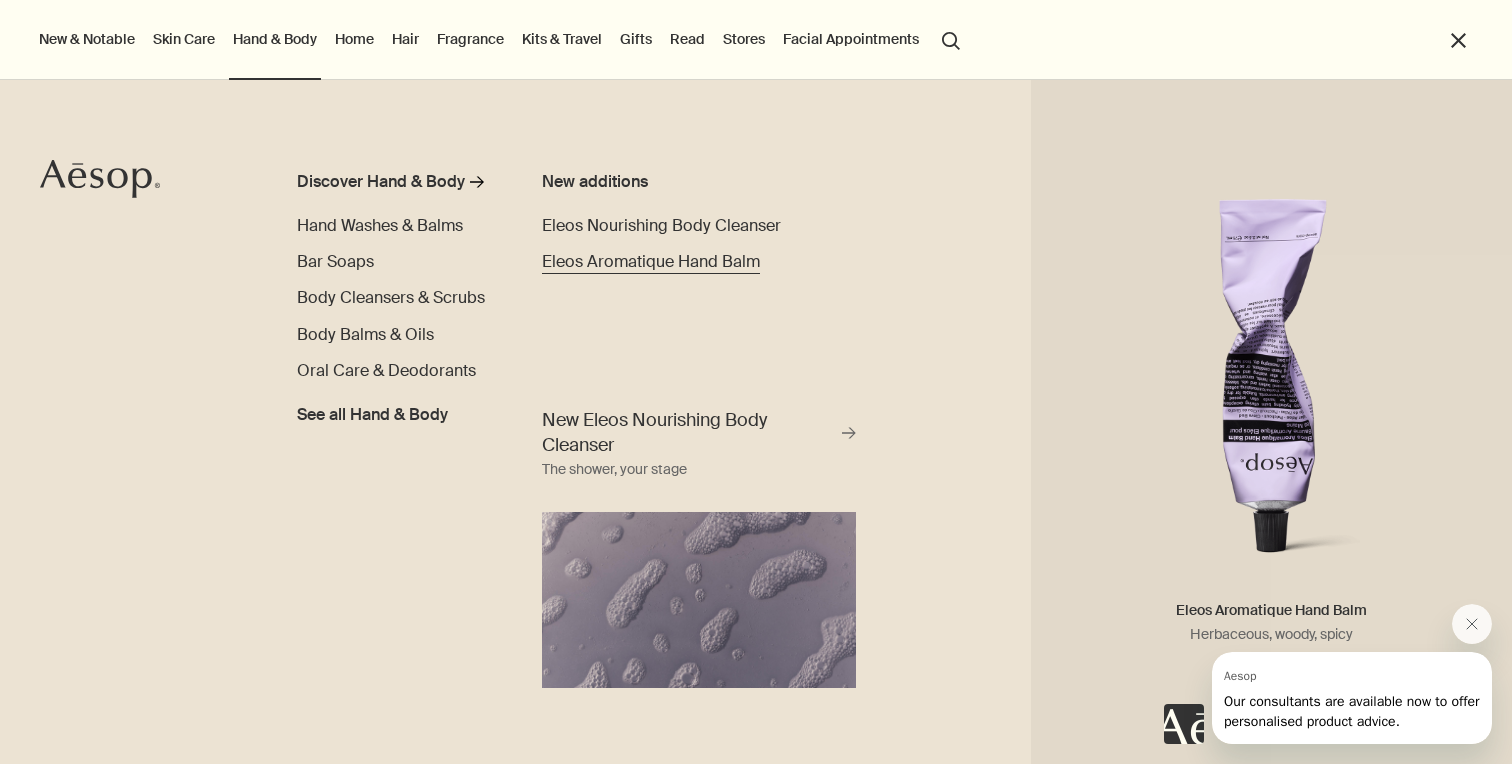 click on "Eleos Aromatique Hand Balm" at bounding box center [651, 261] 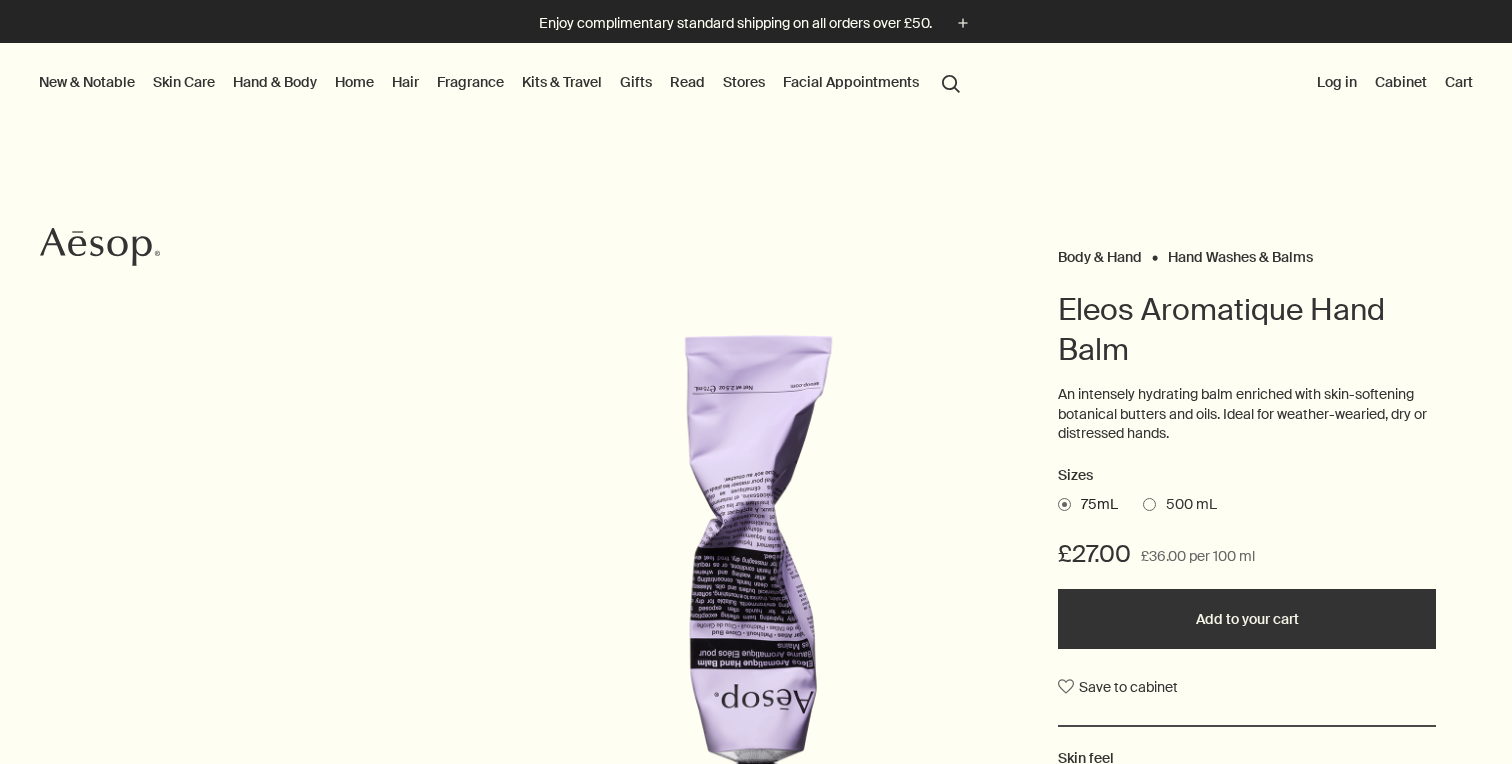 scroll, scrollTop: 0, scrollLeft: 0, axis: both 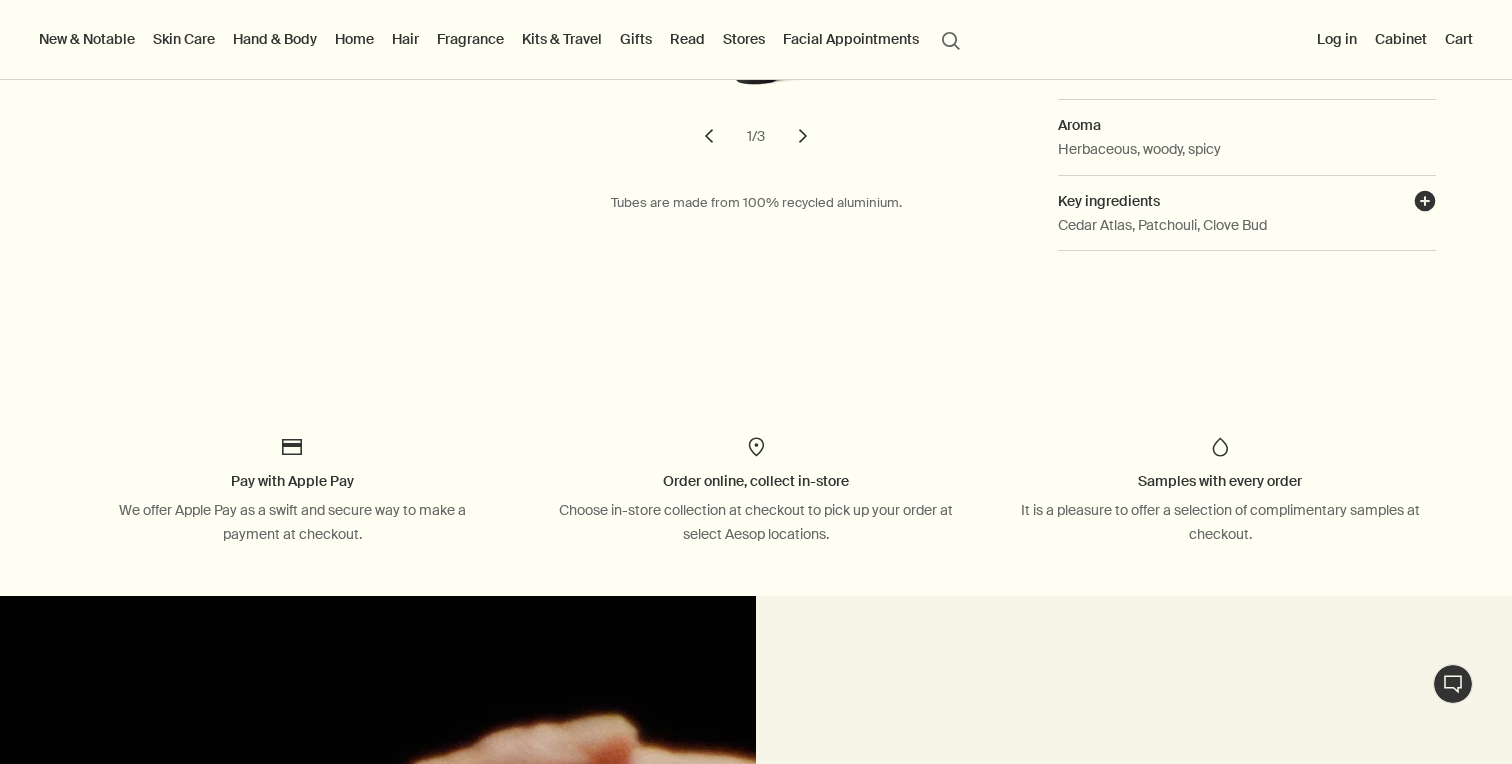 click on "plusAndCloseWithCircle" at bounding box center (1425, 204) 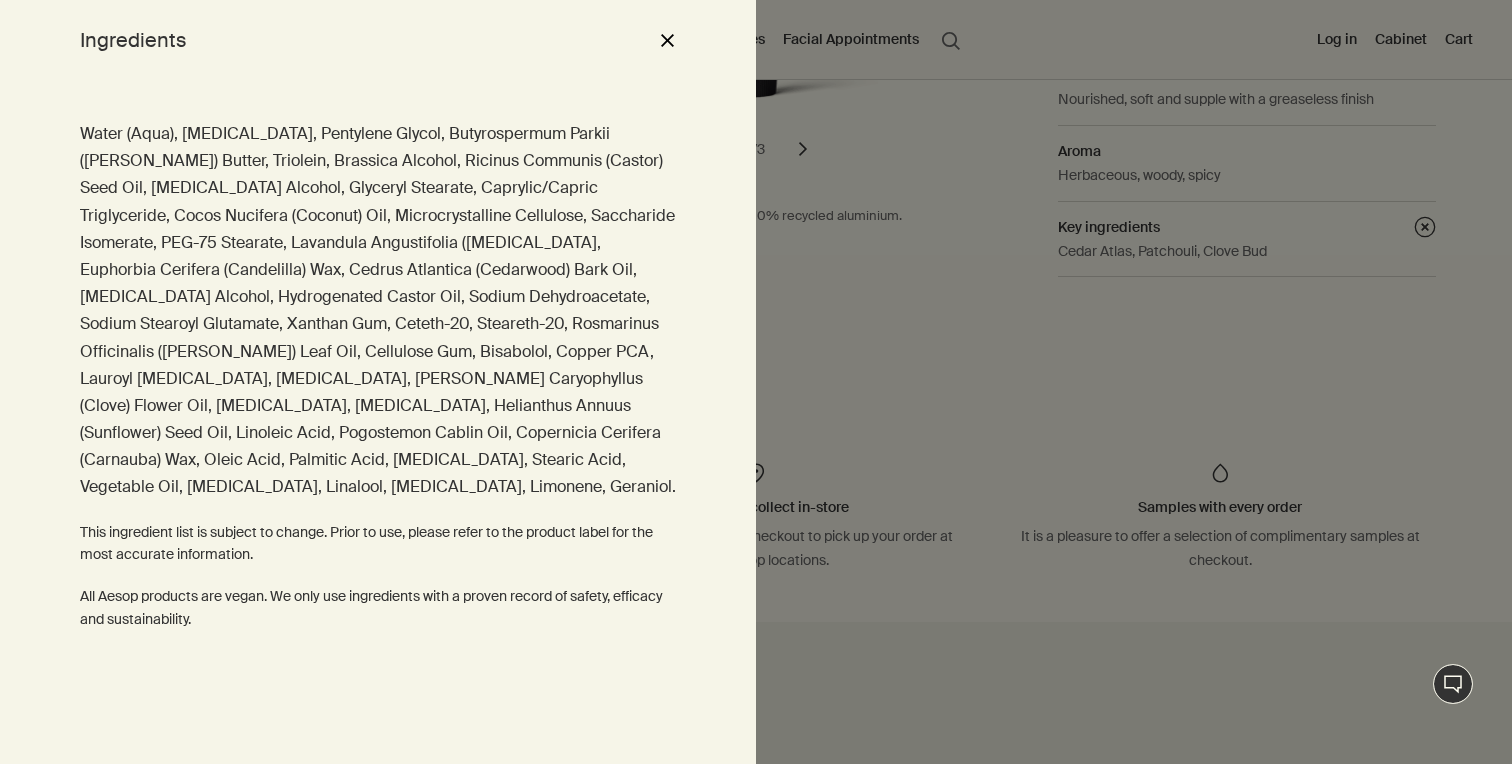 type 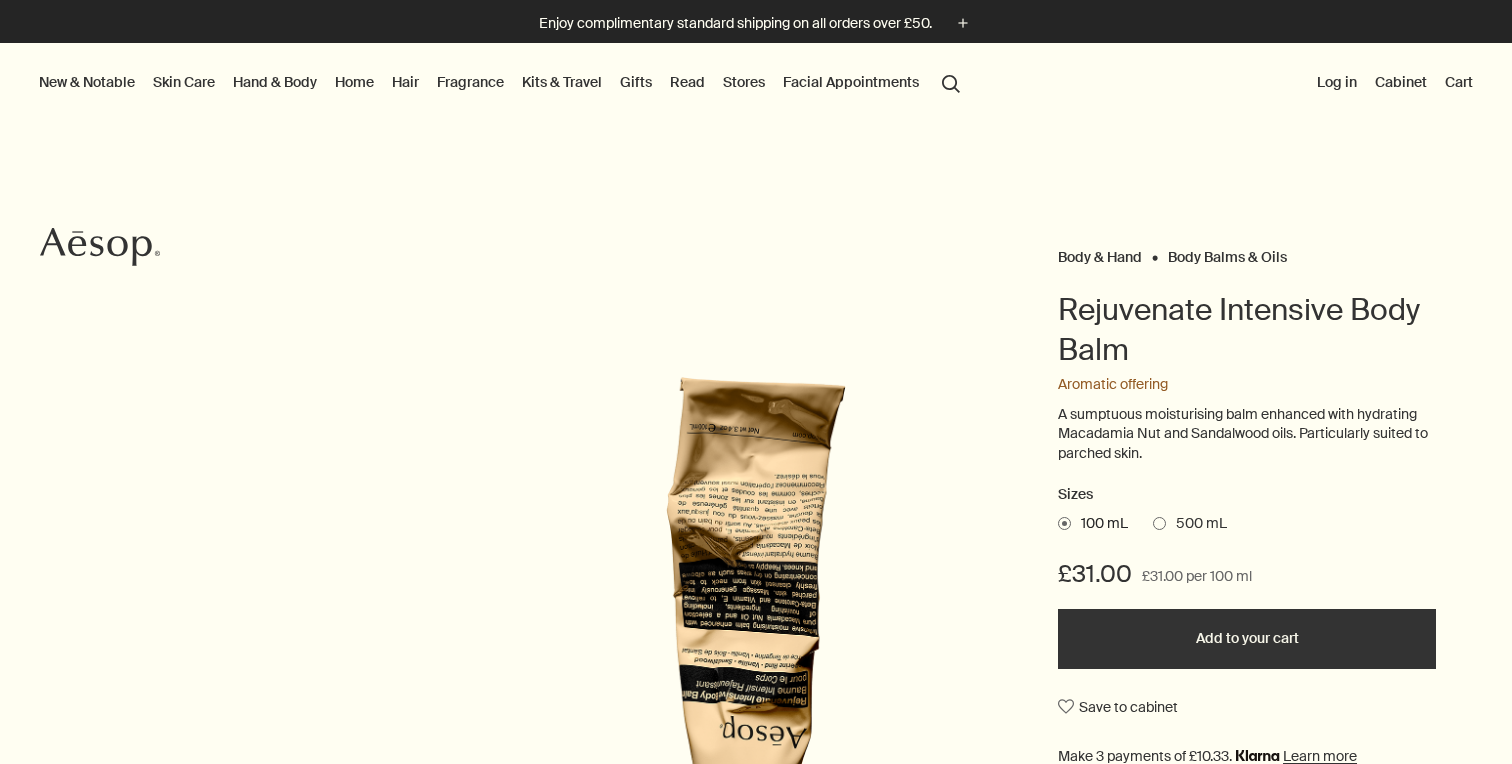 scroll, scrollTop: 0, scrollLeft: 0, axis: both 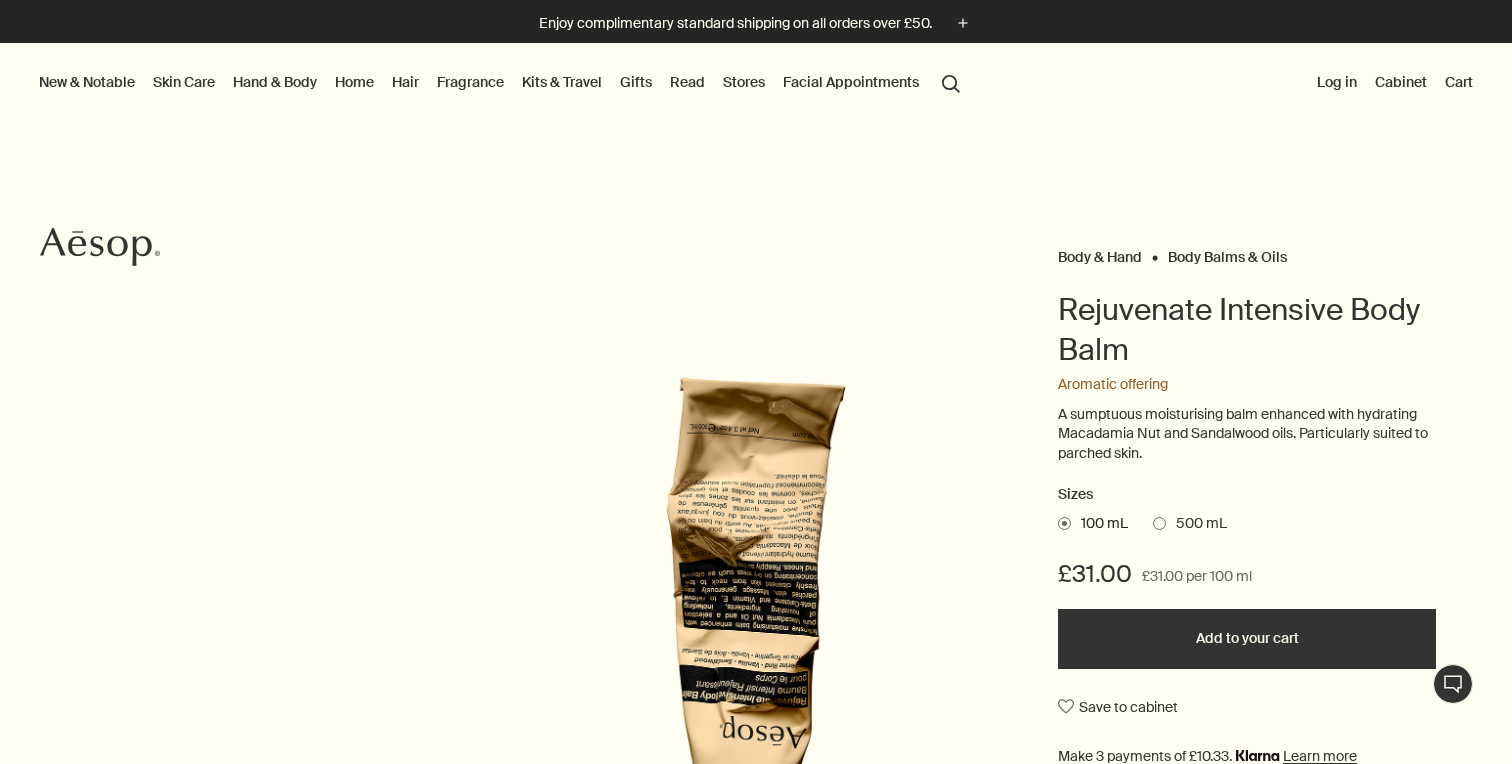click on "Hand & Body" at bounding box center [275, 82] 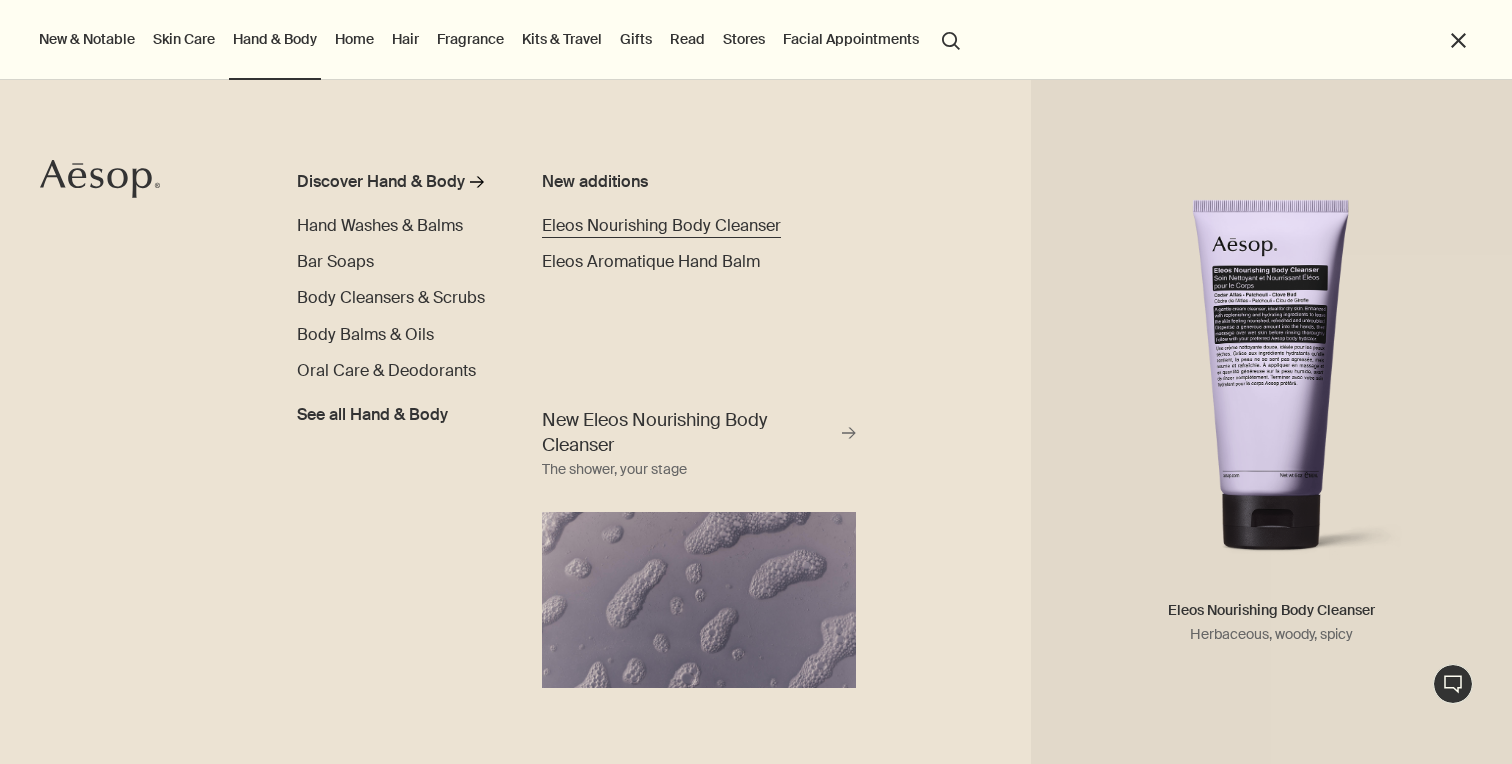 click on "Eleos Nourishing Body Cleanser" at bounding box center [661, 225] 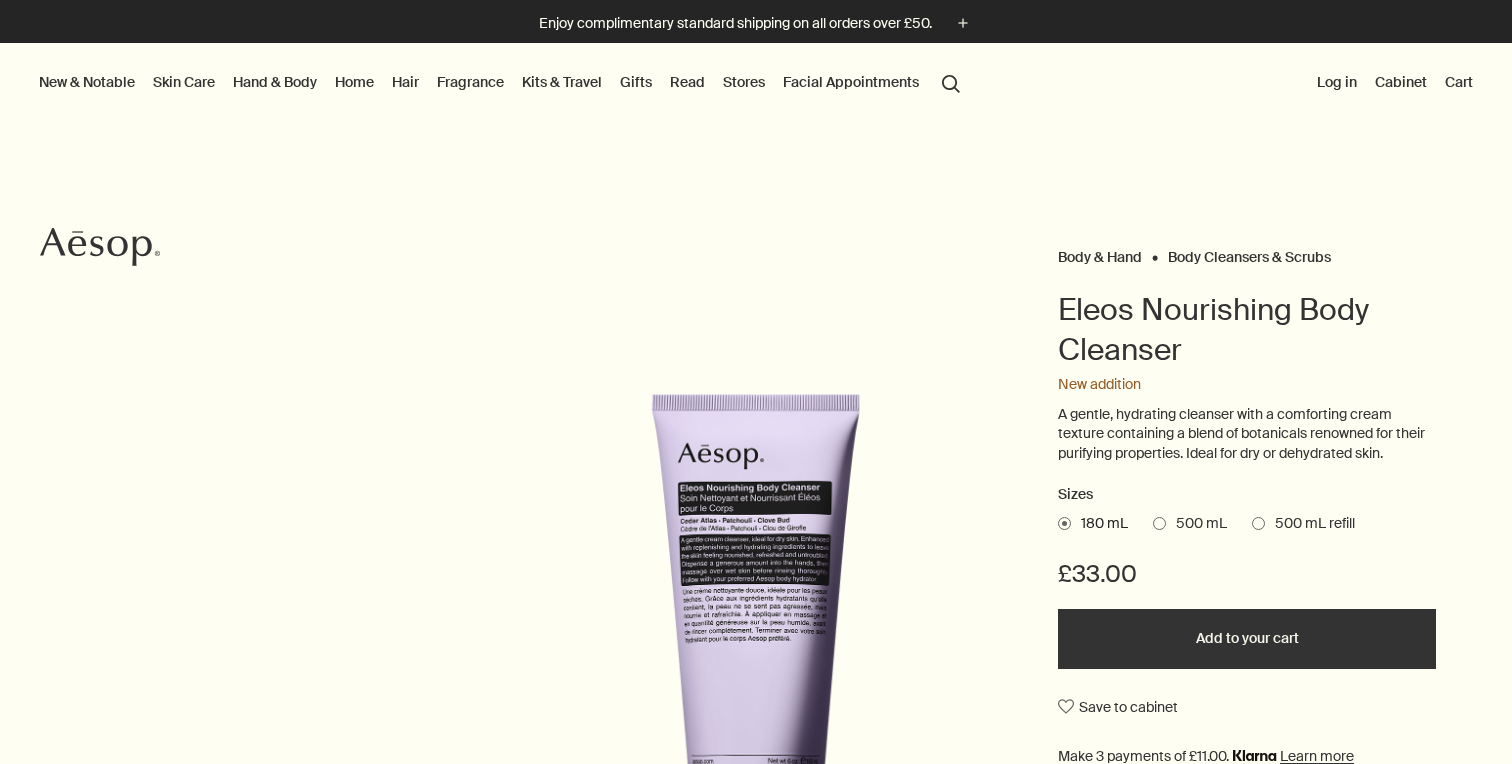 scroll, scrollTop: 0, scrollLeft: 0, axis: both 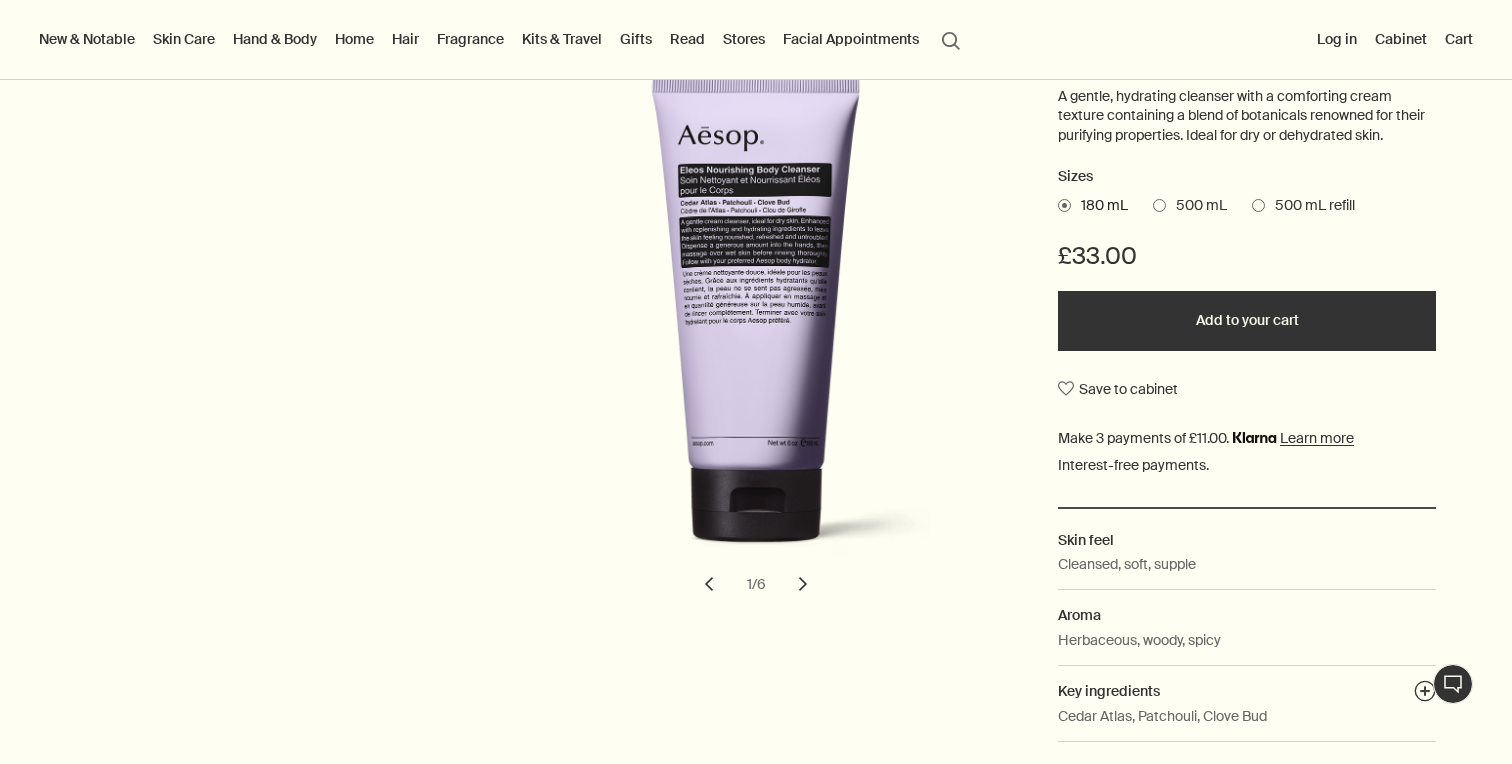 click on "Live Assistance" at bounding box center (1453, 684) 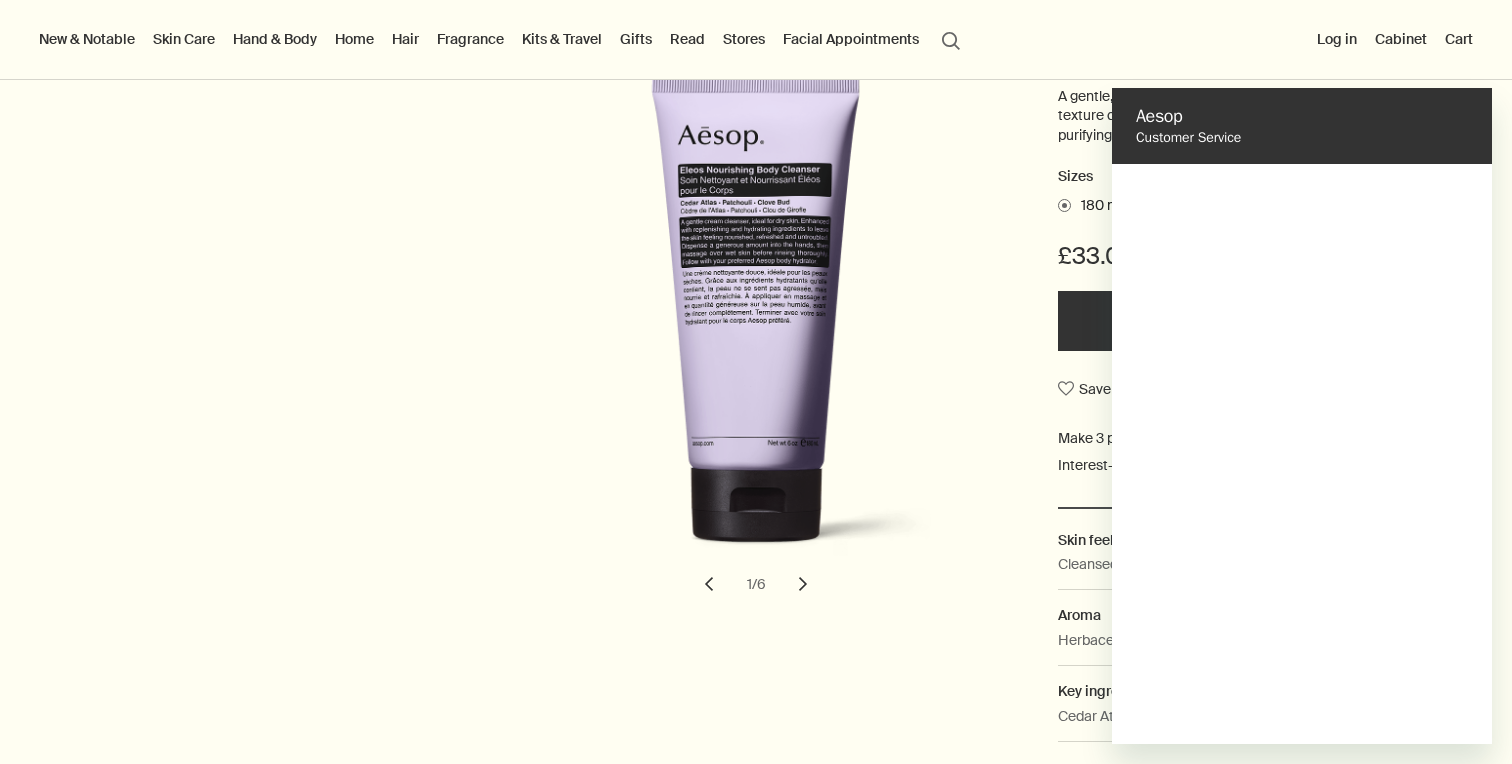scroll, scrollTop: 0, scrollLeft: 0, axis: both 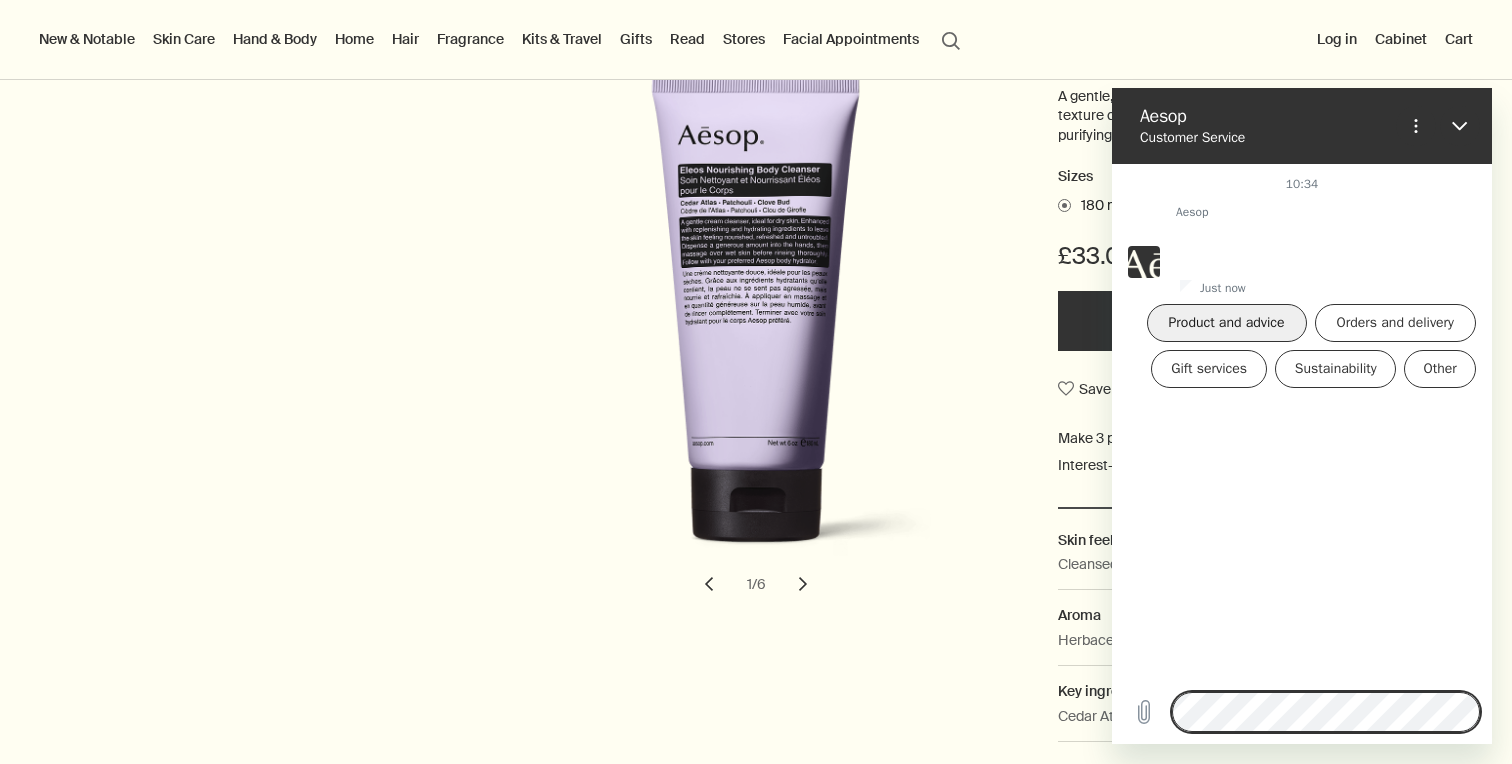 click on "Product and advice" at bounding box center [1227, 323] 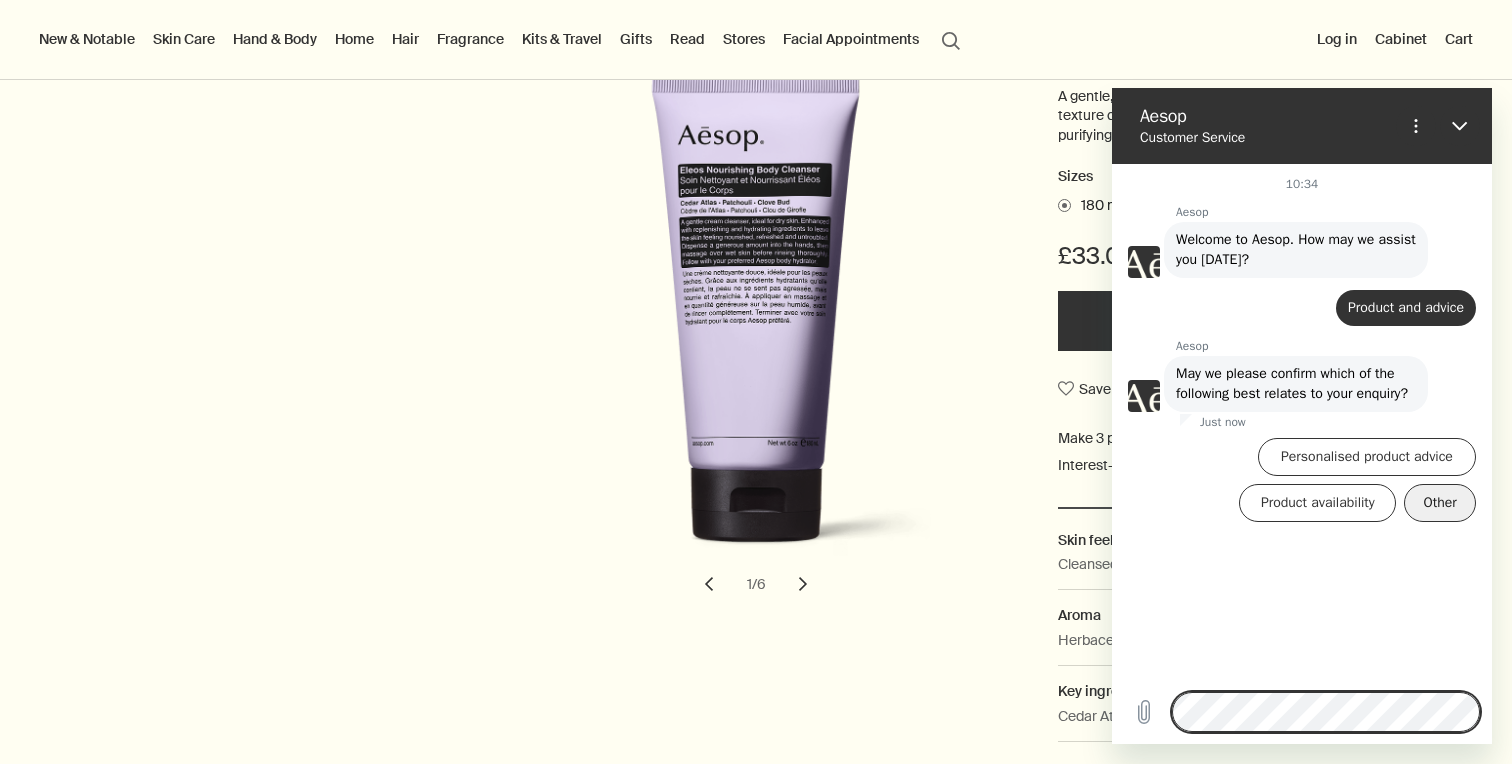 click on "Other" at bounding box center (1440, 503) 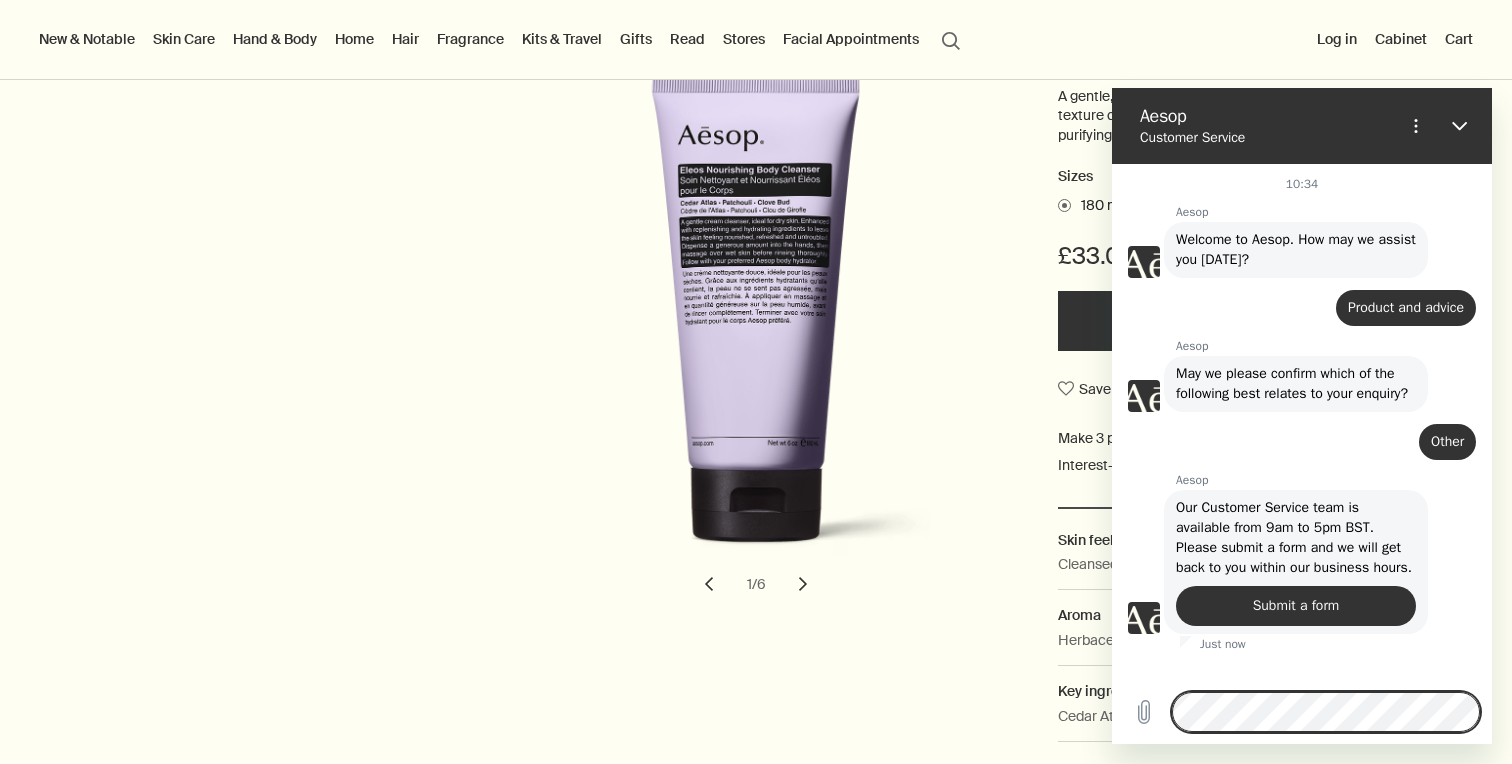 scroll, scrollTop: 17, scrollLeft: 0, axis: vertical 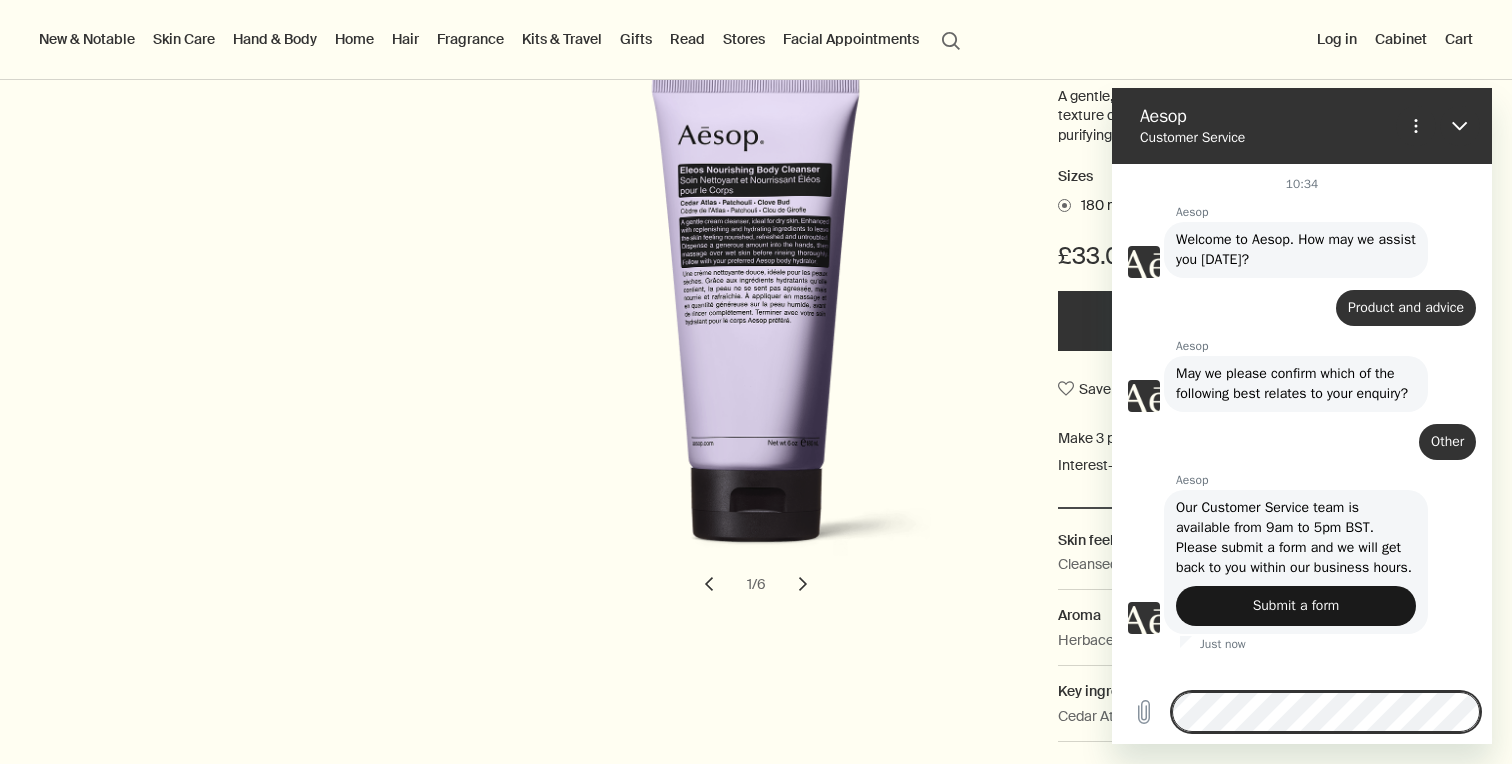 click on "Submit a form" at bounding box center [1296, 606] 